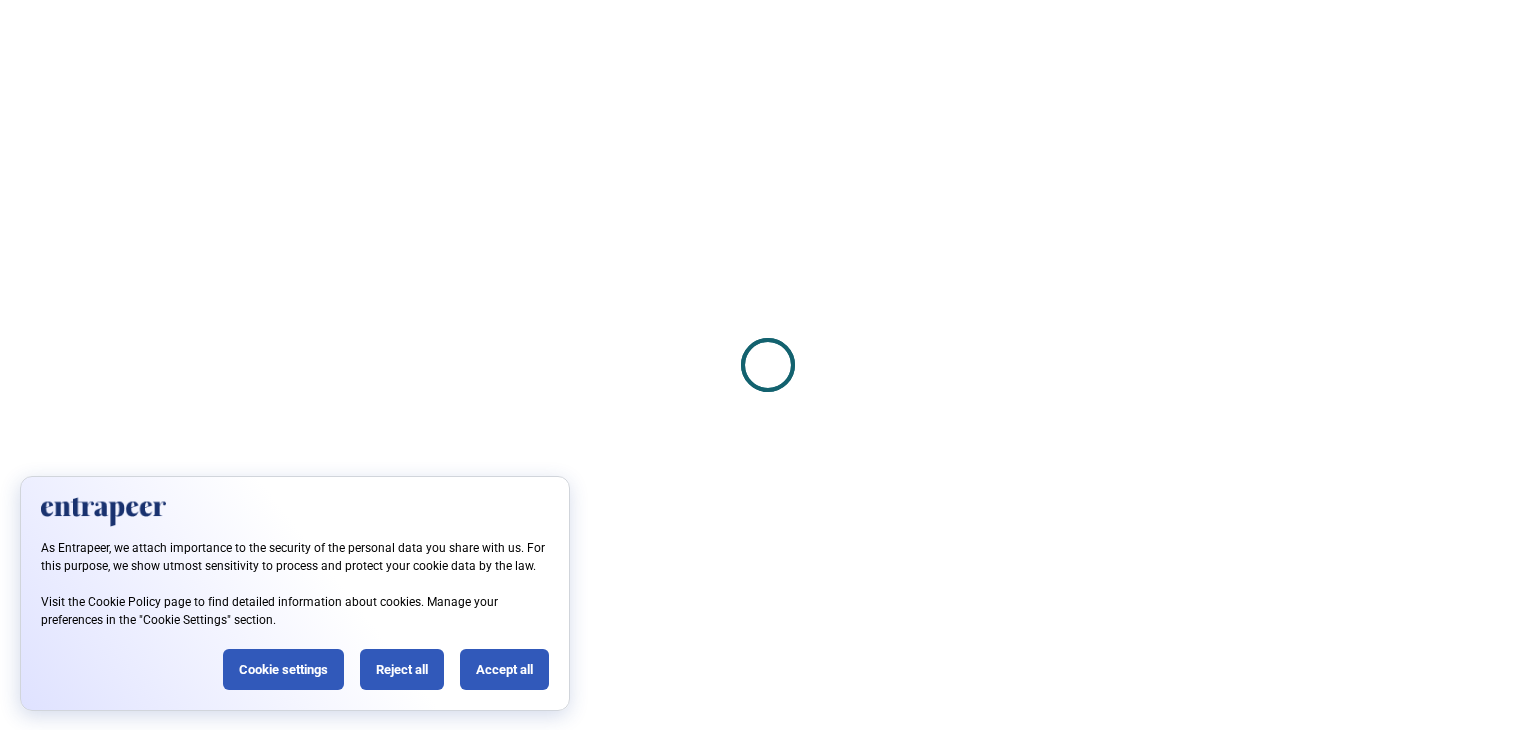scroll, scrollTop: 0, scrollLeft: 0, axis: both 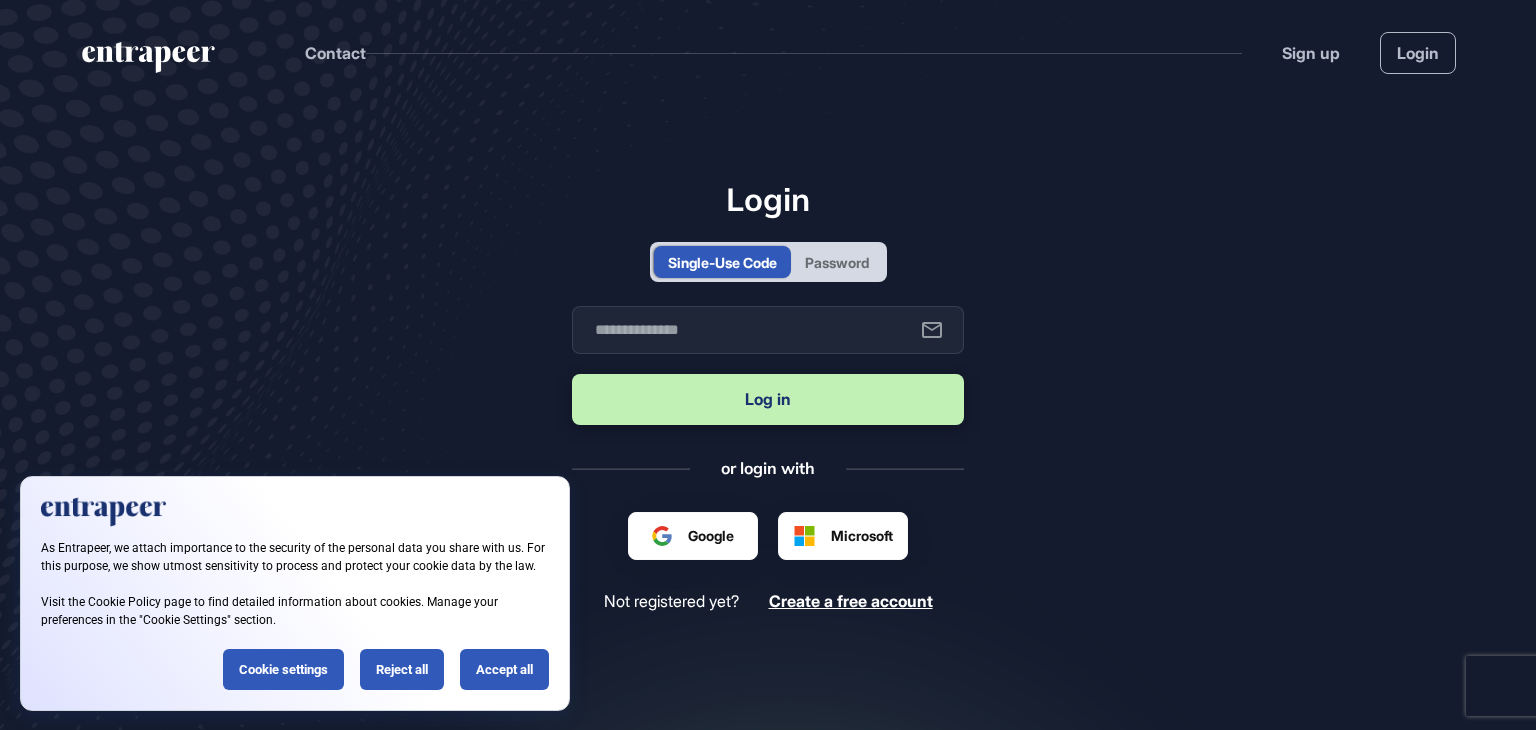 drag, startPoint x: 505, startPoint y: 672, endPoint x: 484, endPoint y: 681, distance: 22.847319 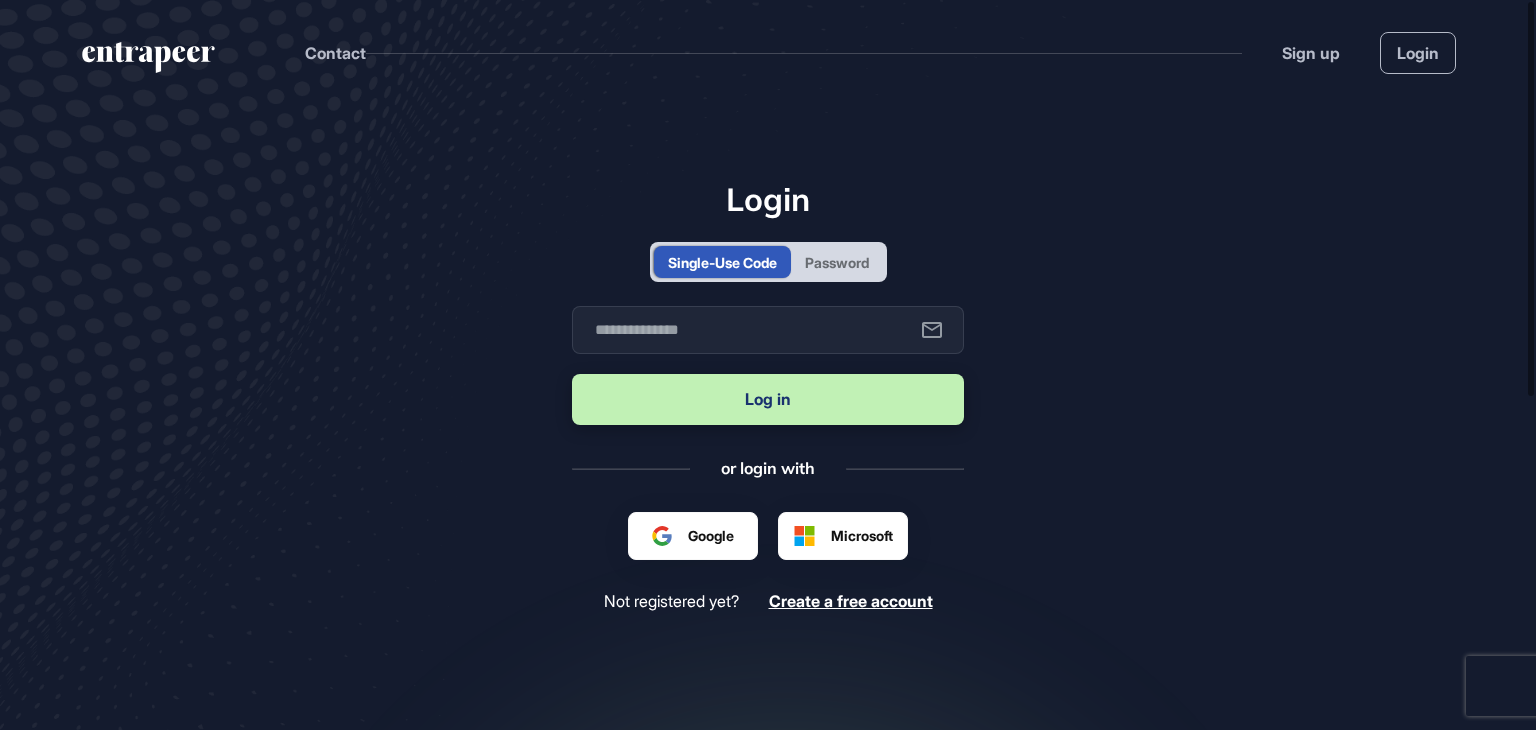 click on "Password" at bounding box center [837, 262] 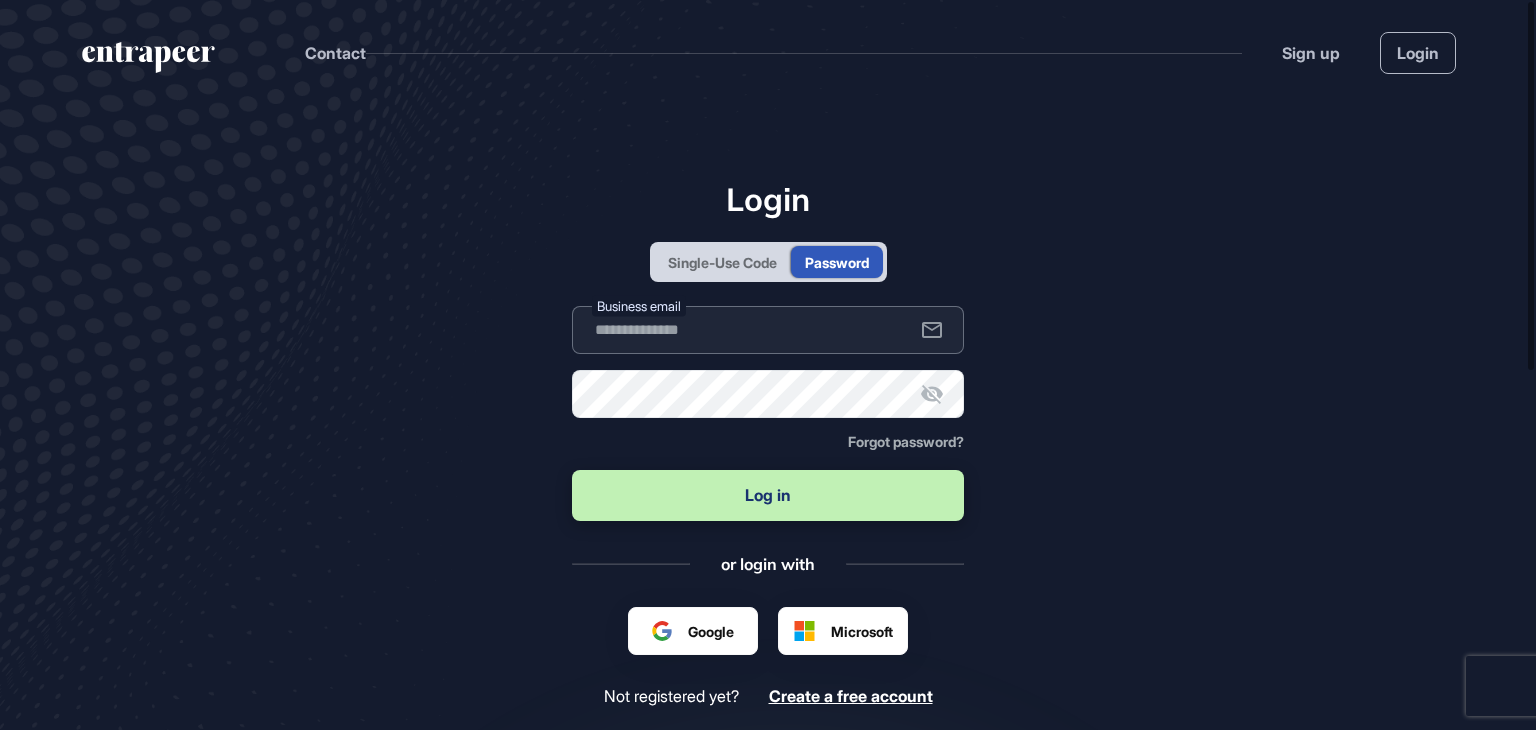 click at bounding box center [768, 330] 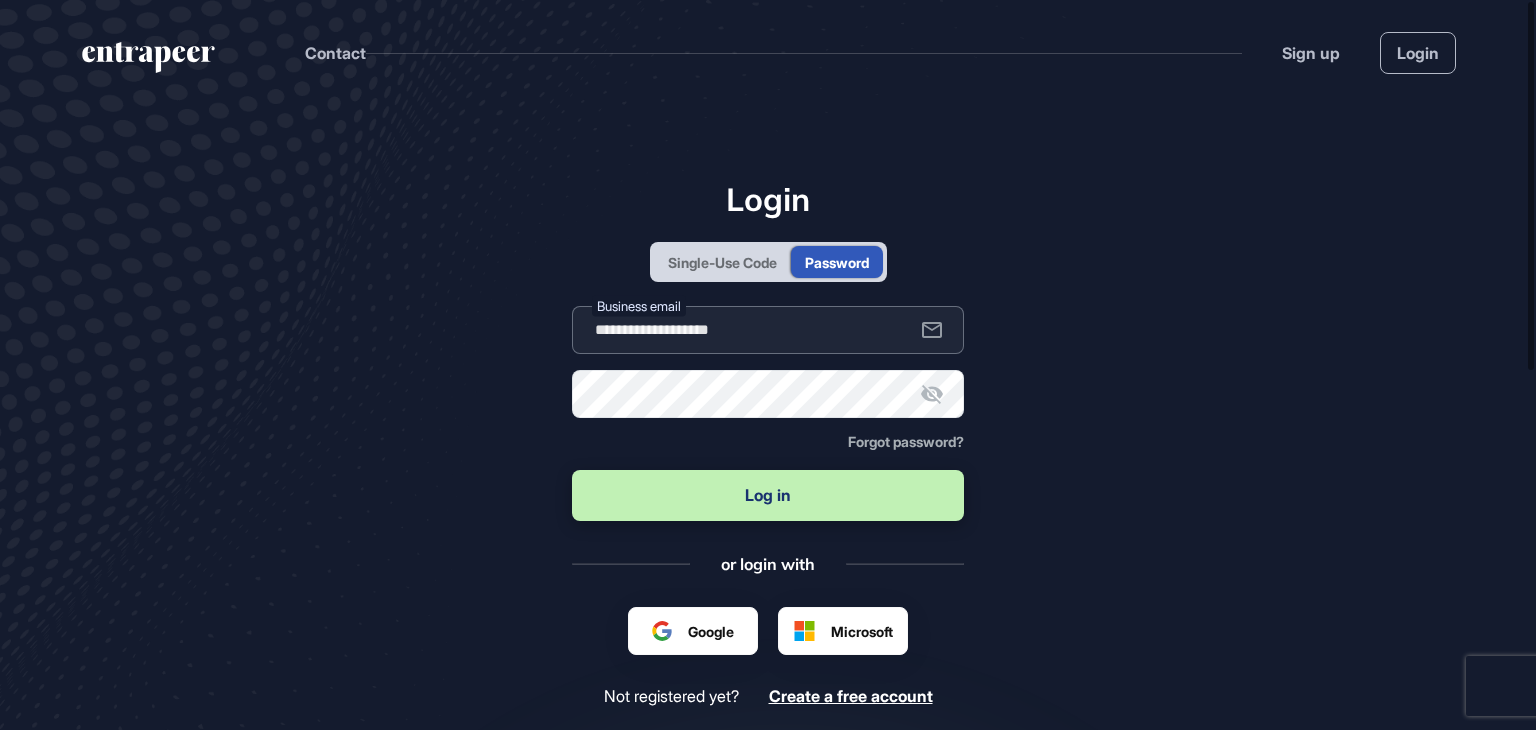 type on "**********" 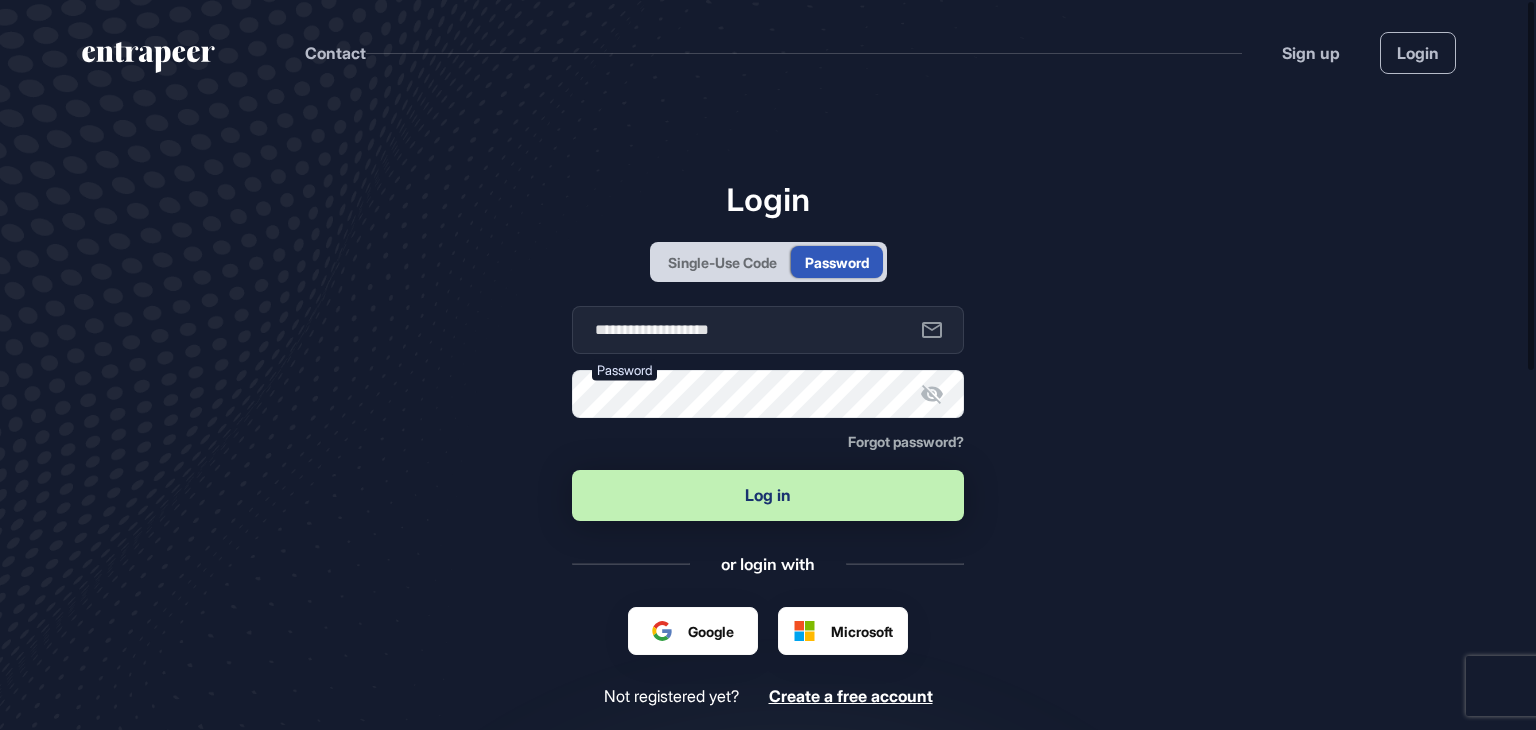 click on "Log in" at bounding box center [768, 495] 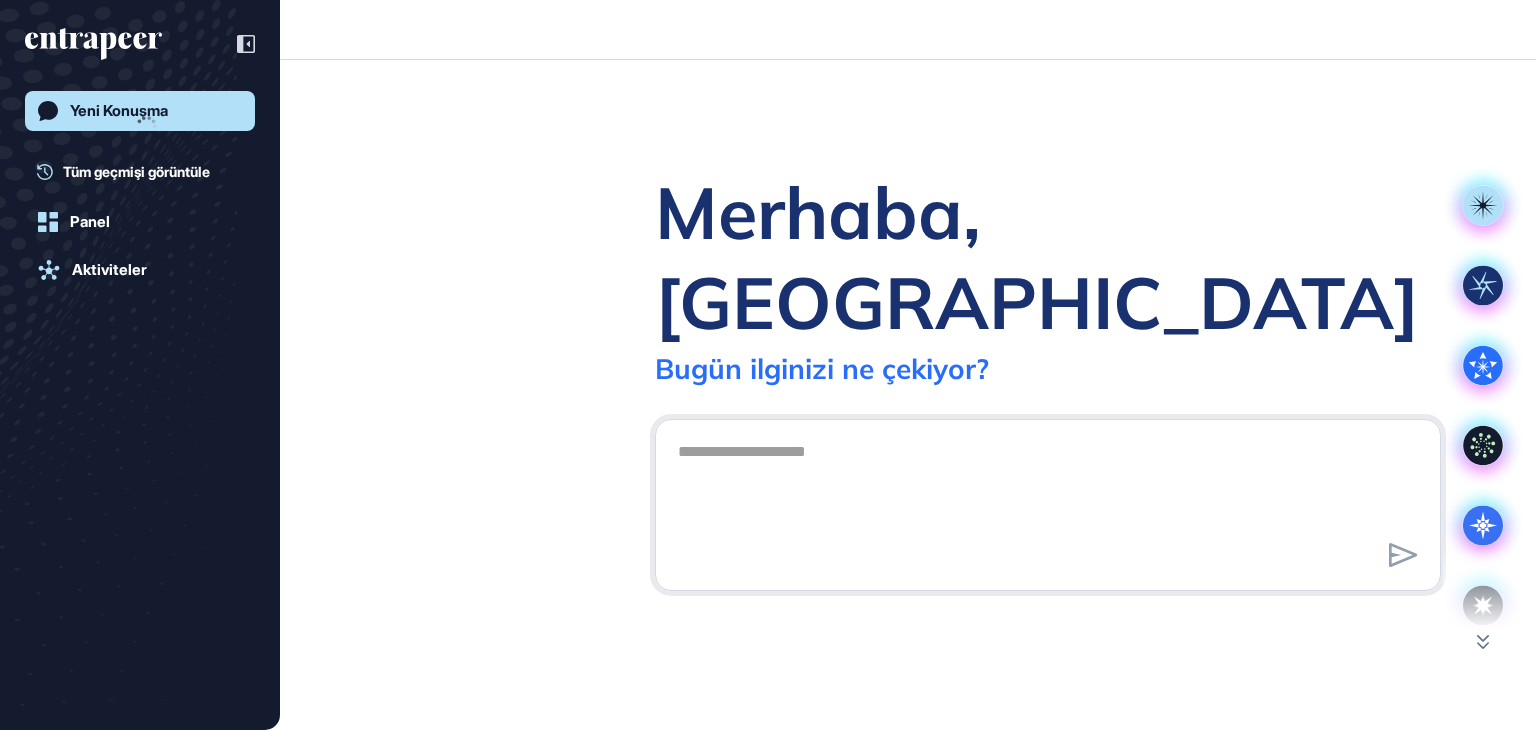 scroll, scrollTop: 729, scrollLeft: 1536, axis: both 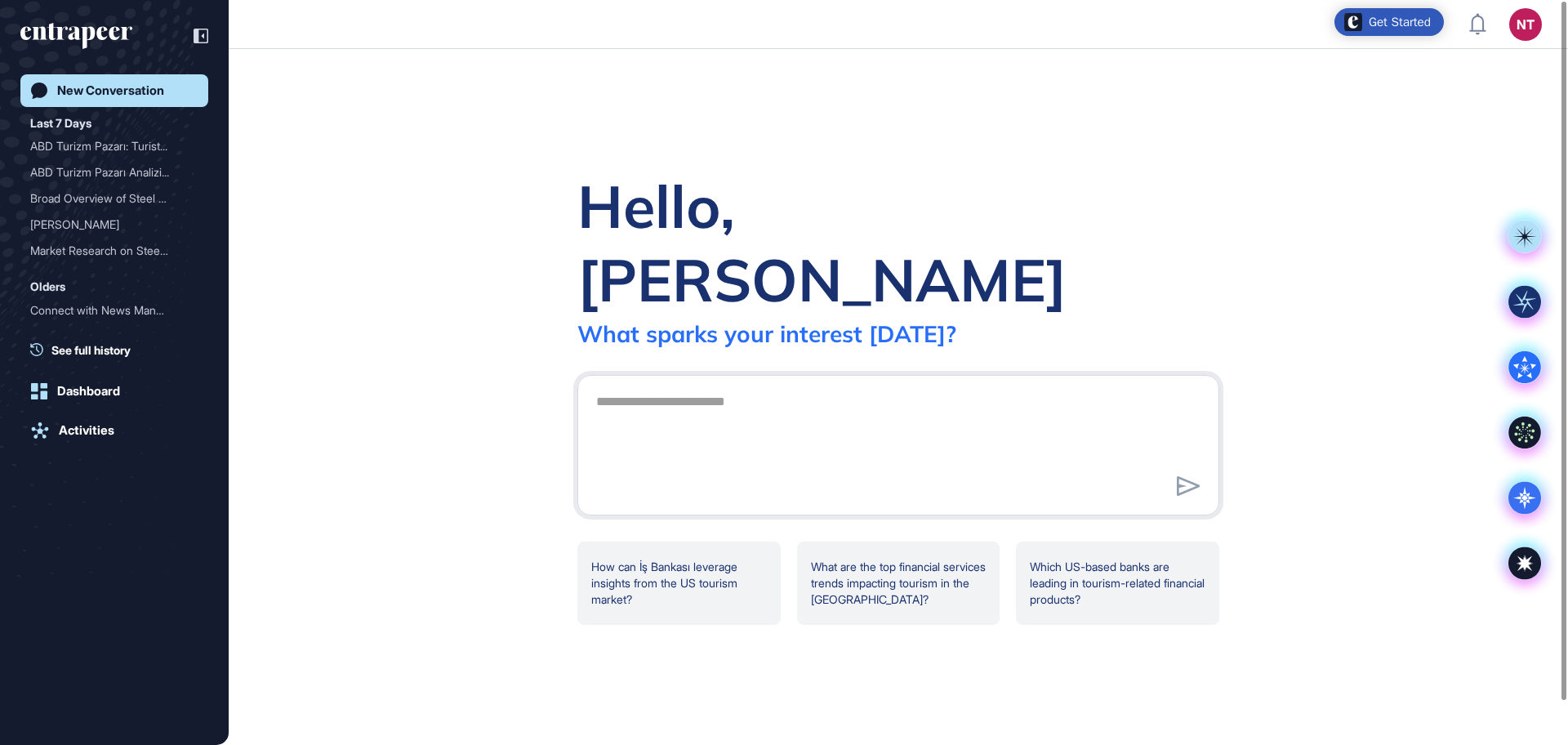 click on "Hello, Nacie What sparks your interest today? How can İş Bankası leverage insights from the US tourism market? What are the top financial services trends impacting tourism in the US? Which US-based banks are leading in tourism-related financial products?" 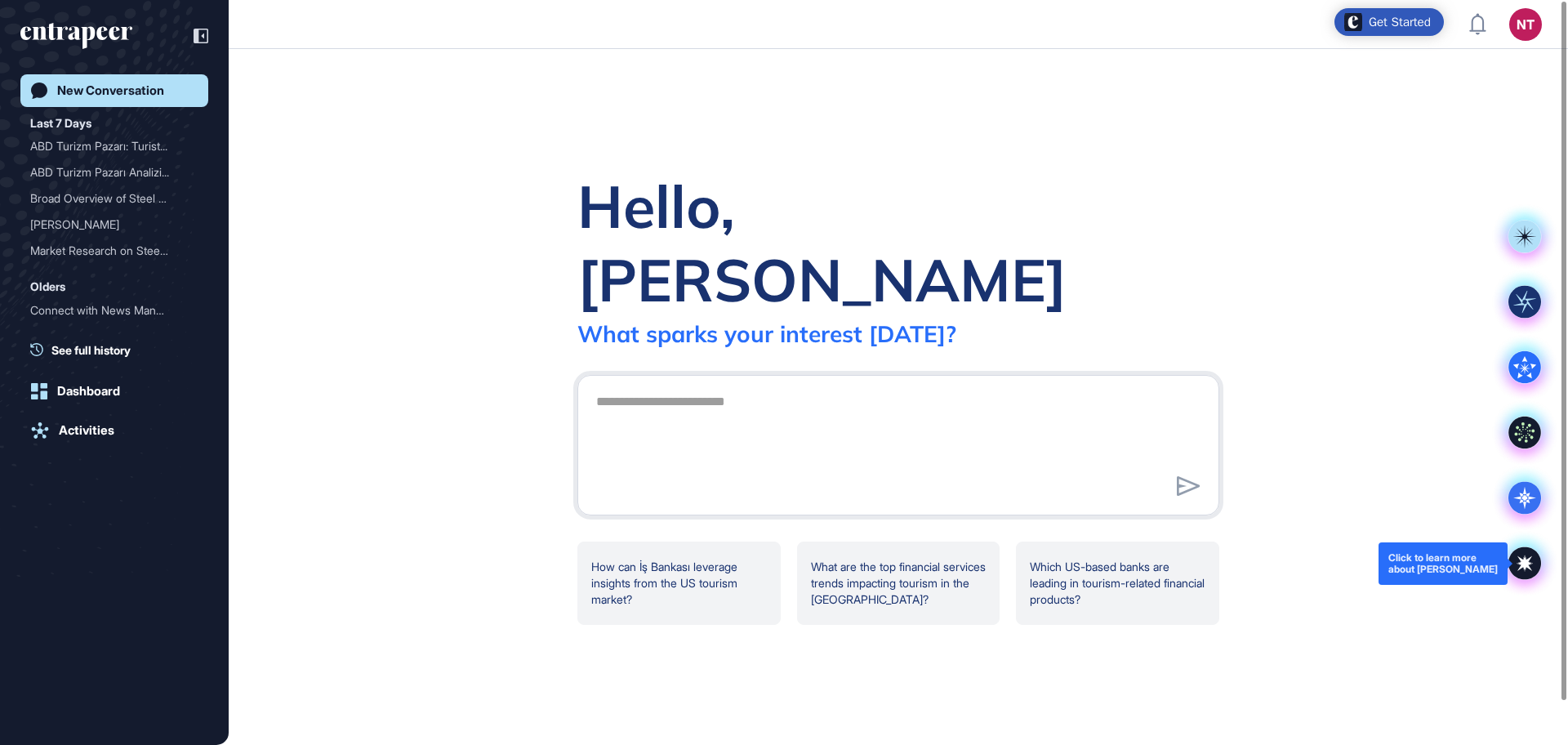 click 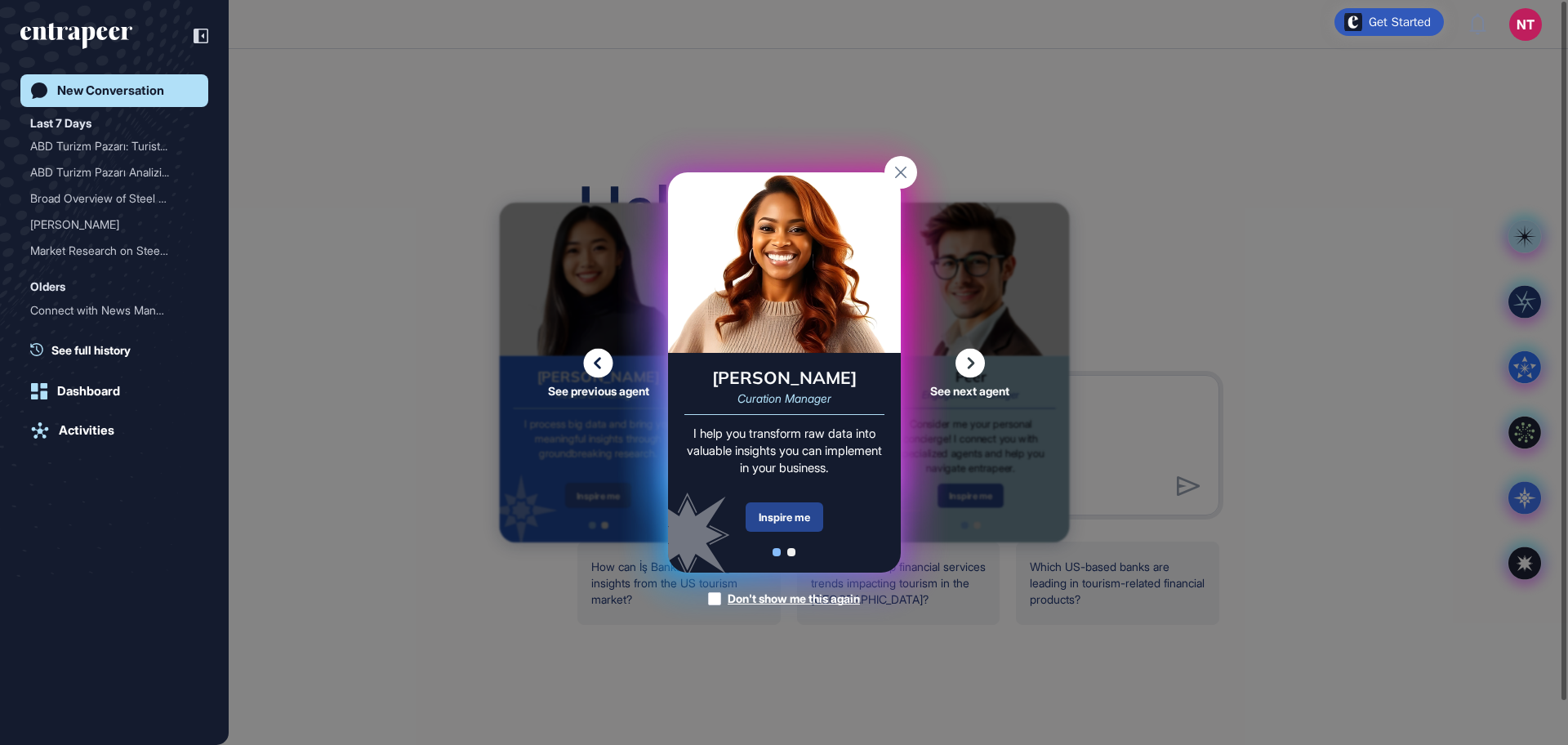 click on "Inspire me" at bounding box center (784, 517) 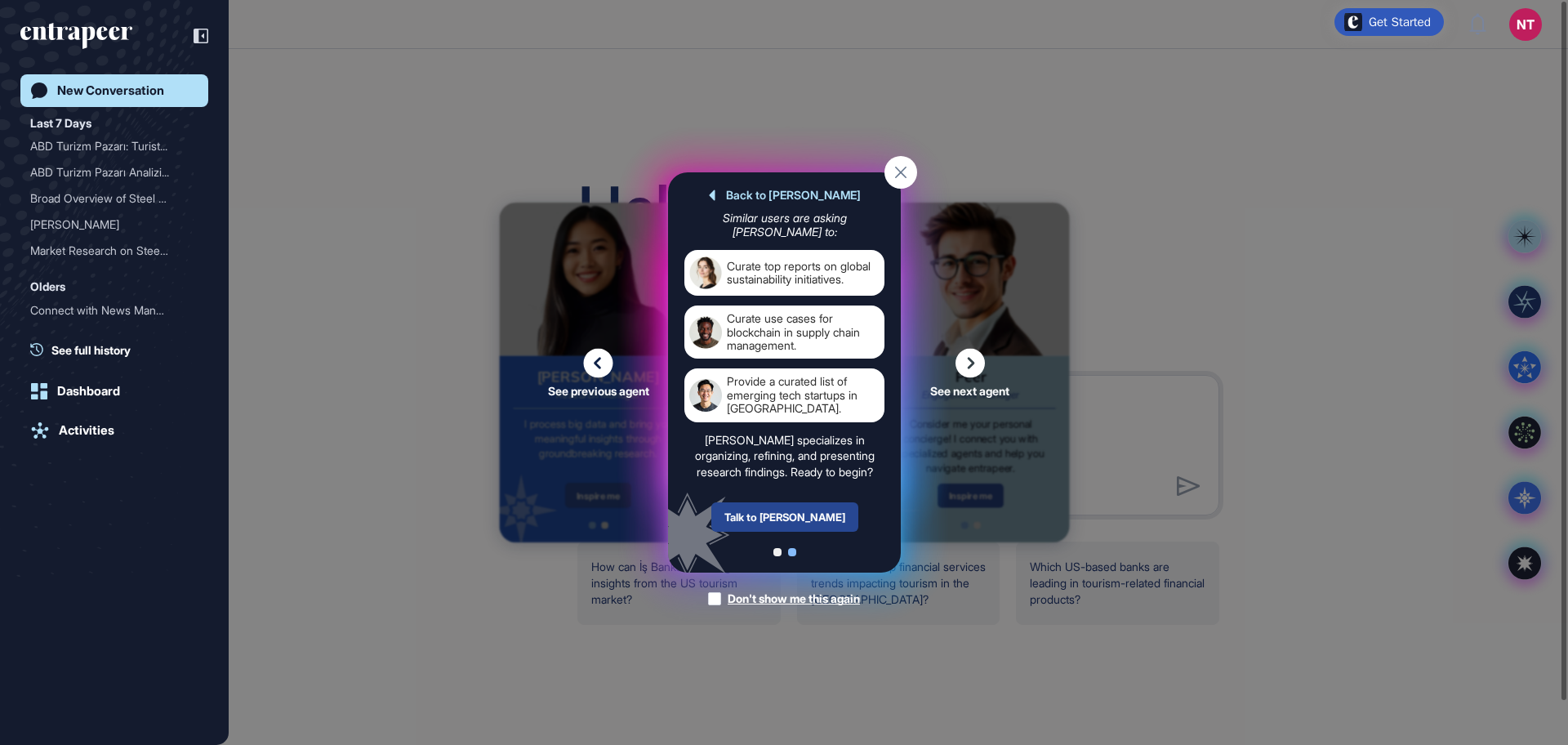click on "Talk to Curie" at bounding box center [784, 517] 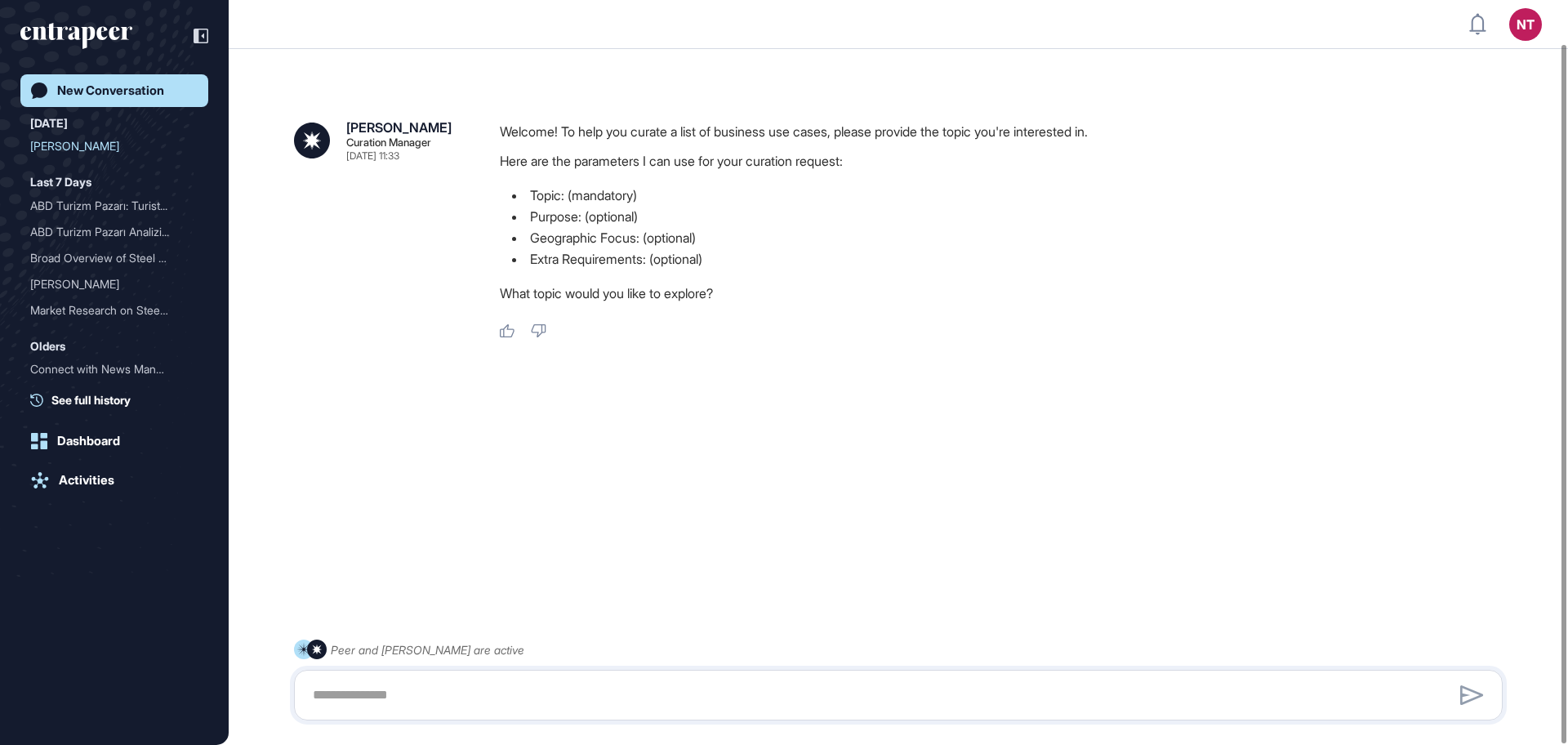 scroll, scrollTop: 46, scrollLeft: 0, axis: vertical 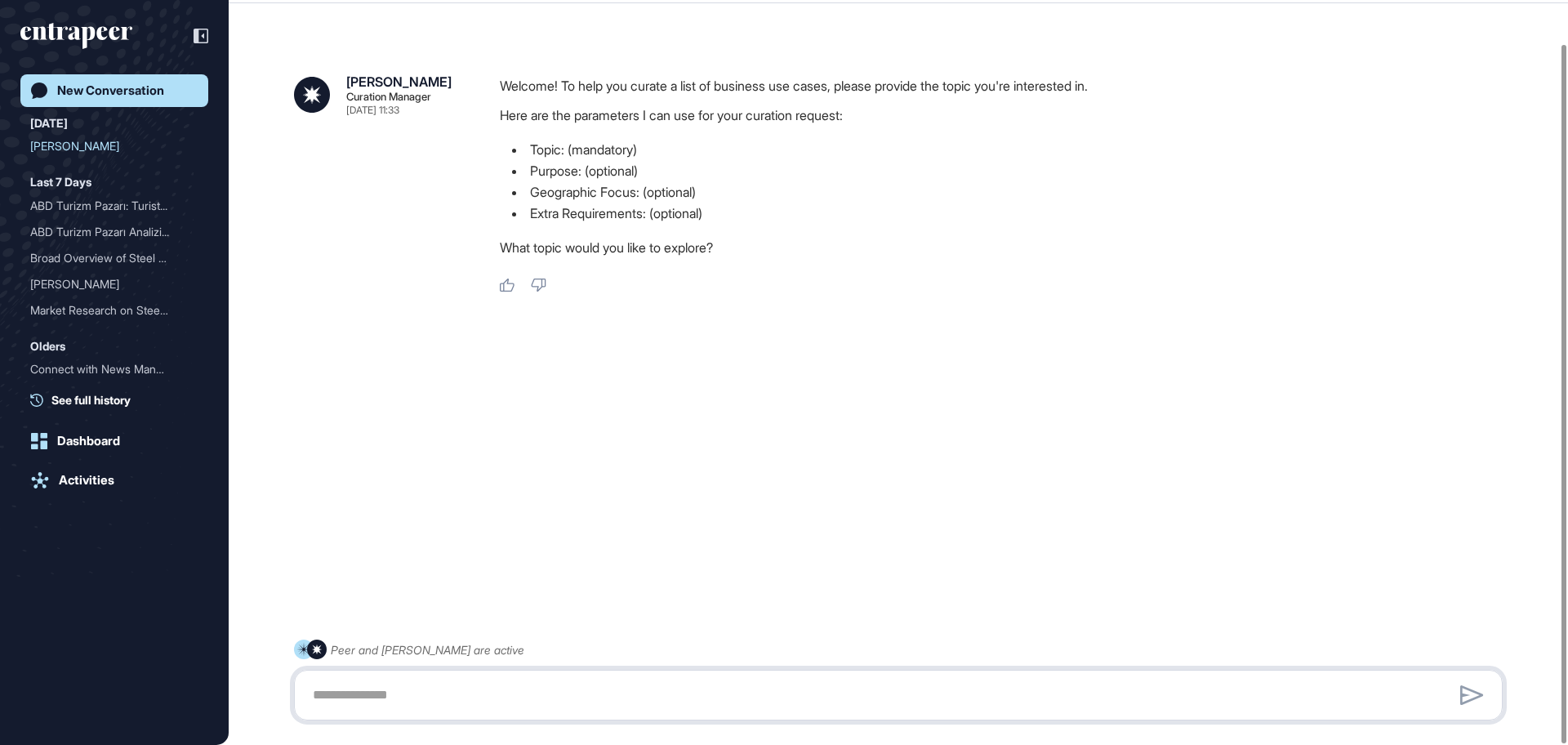 click at bounding box center (898, 695) 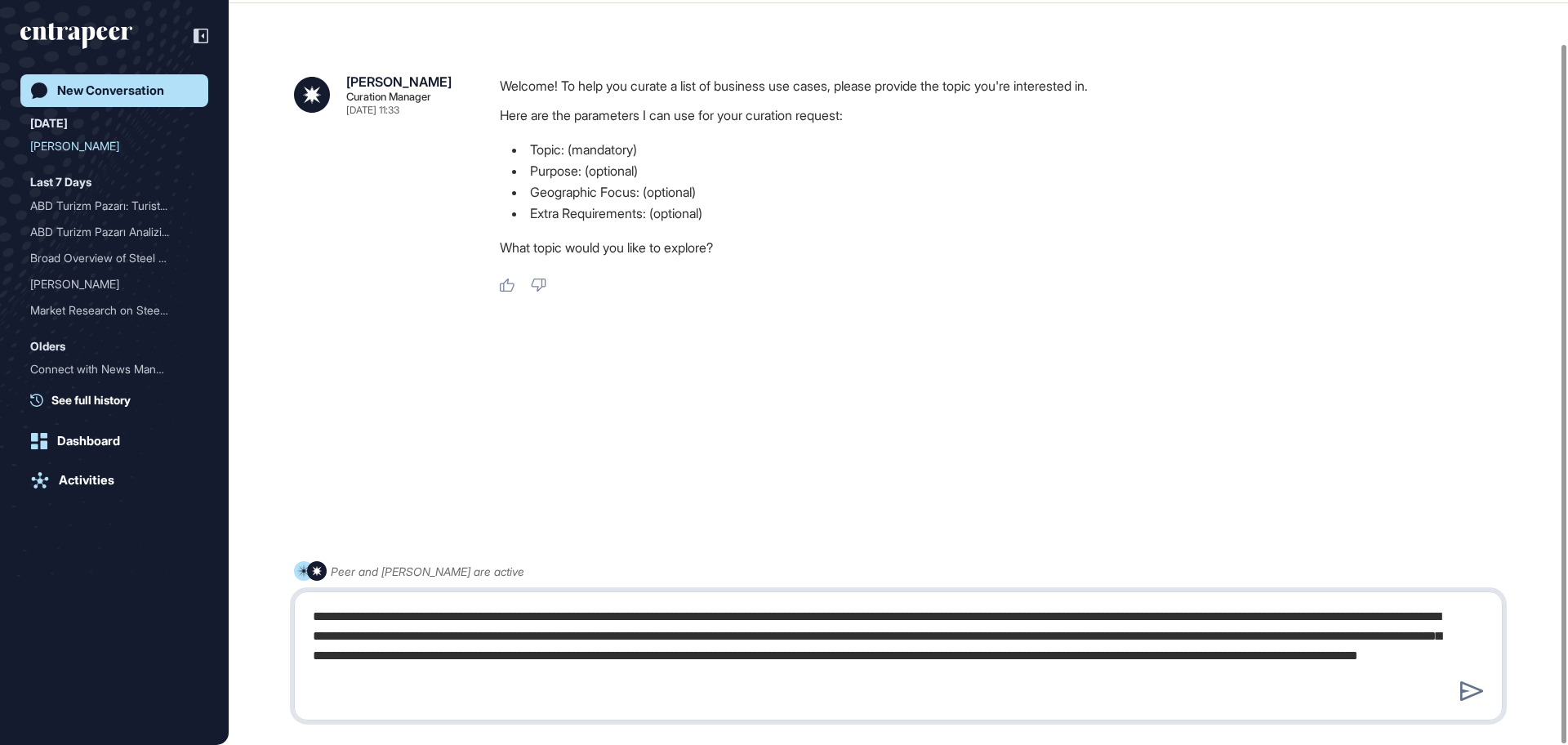 click on "**********" at bounding box center (898, 656) 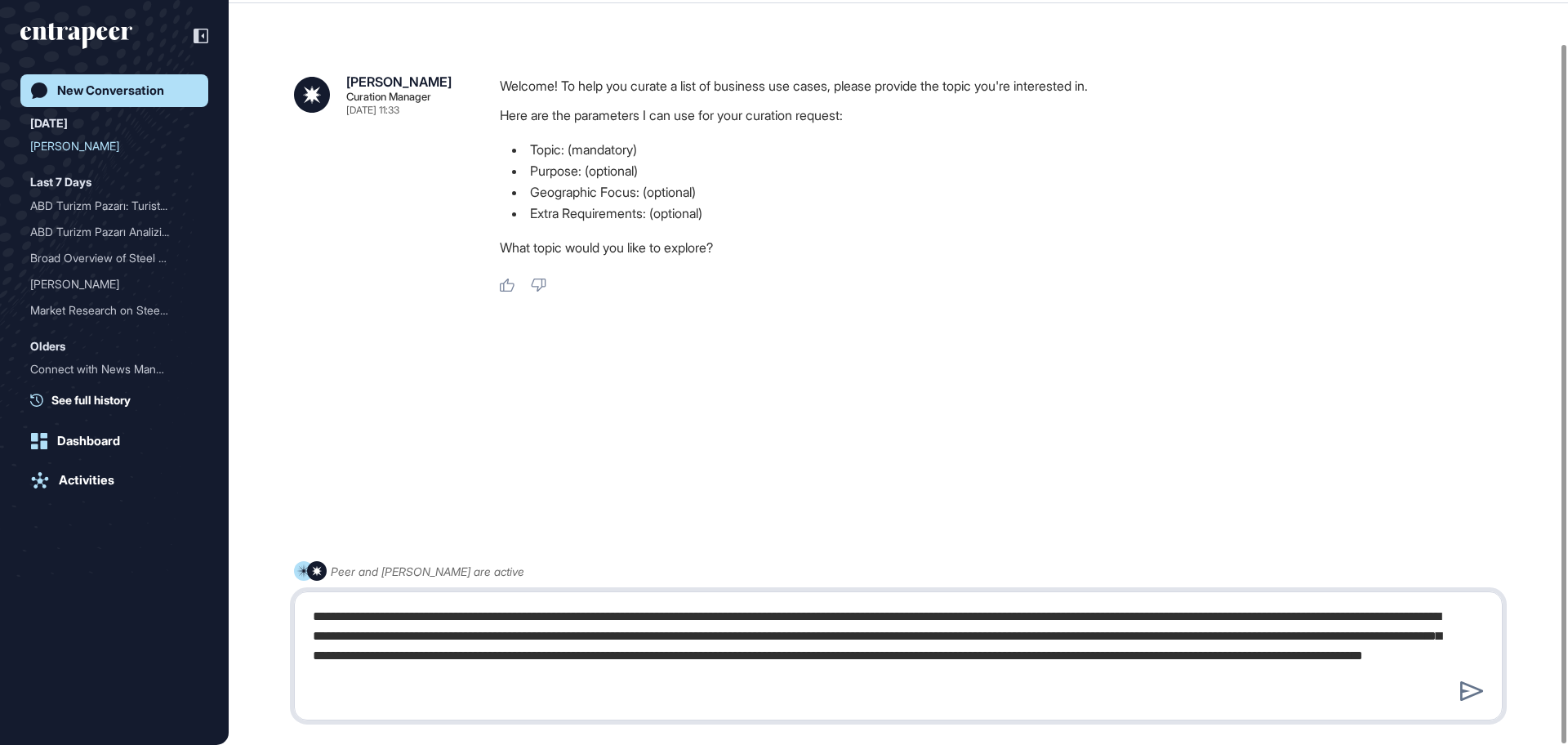 paste on "**********" 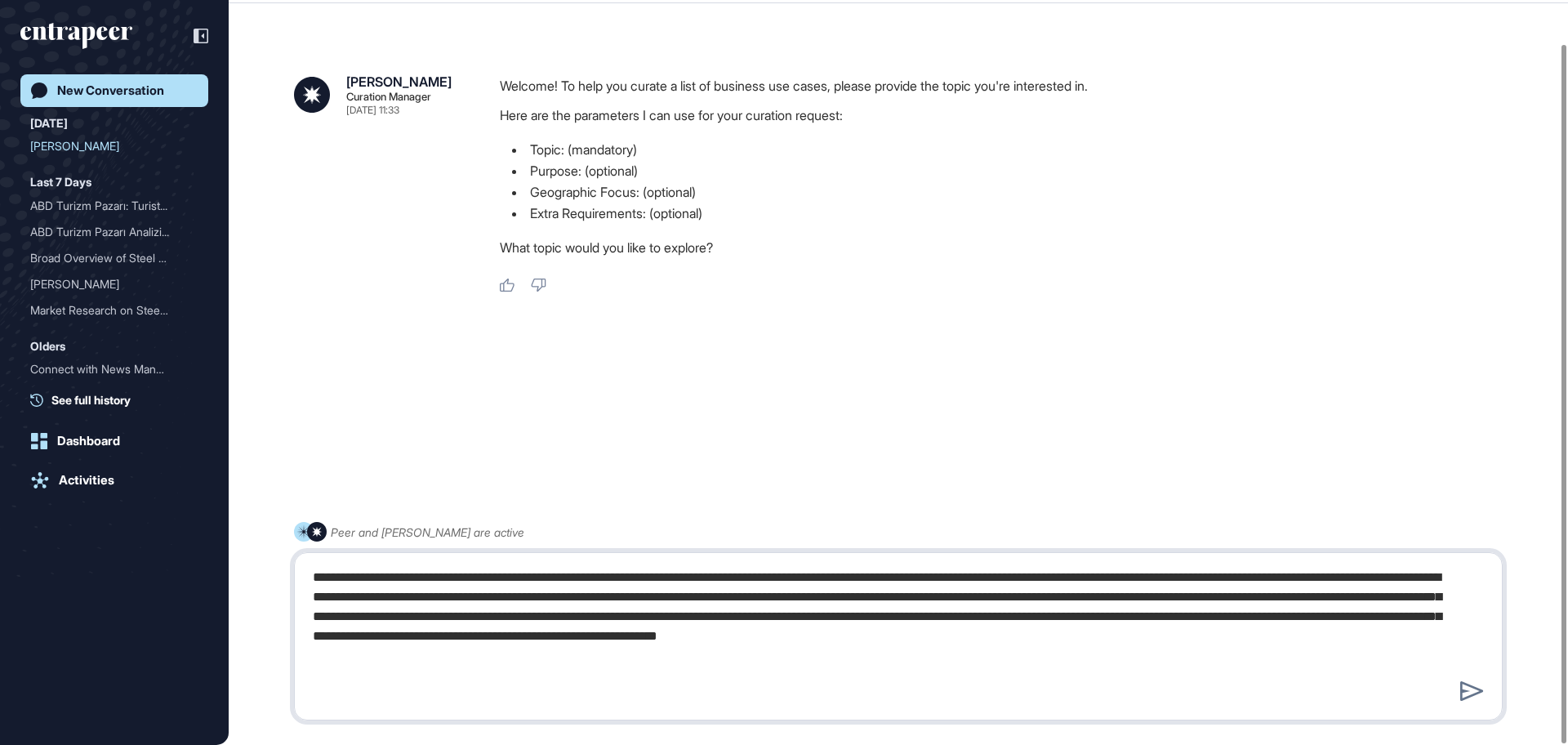 type on "**********" 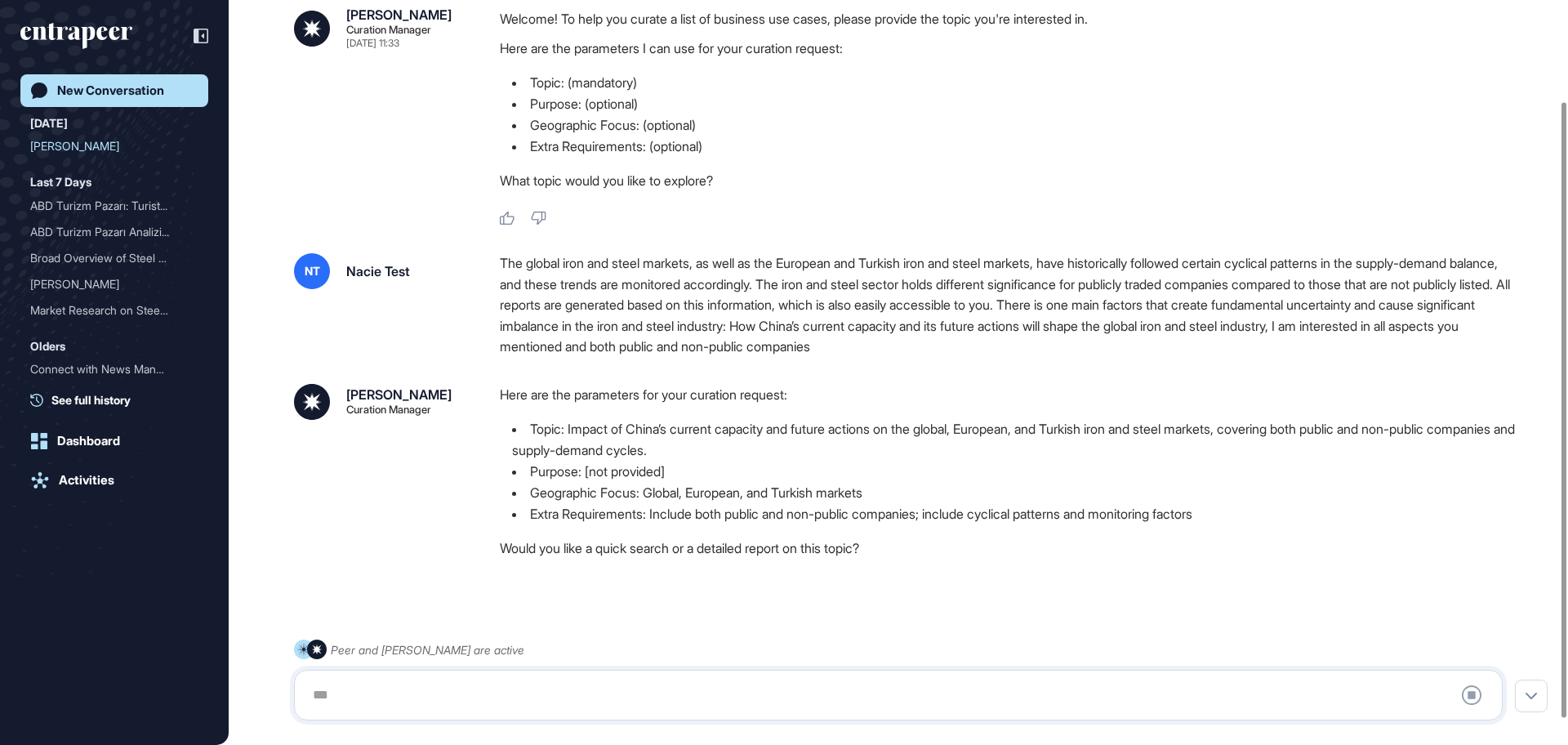 scroll, scrollTop: 153, scrollLeft: 0, axis: vertical 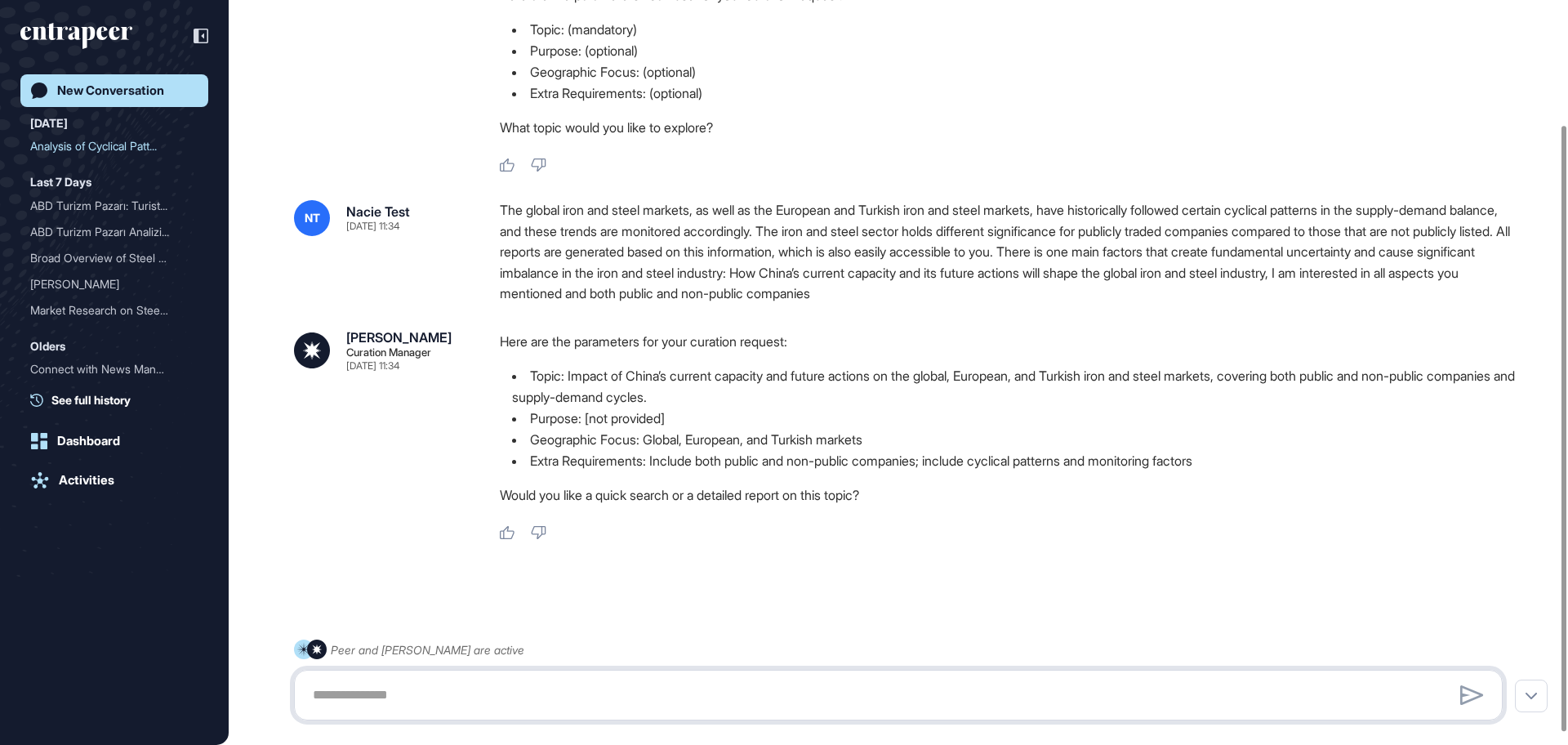 click at bounding box center (898, 695) 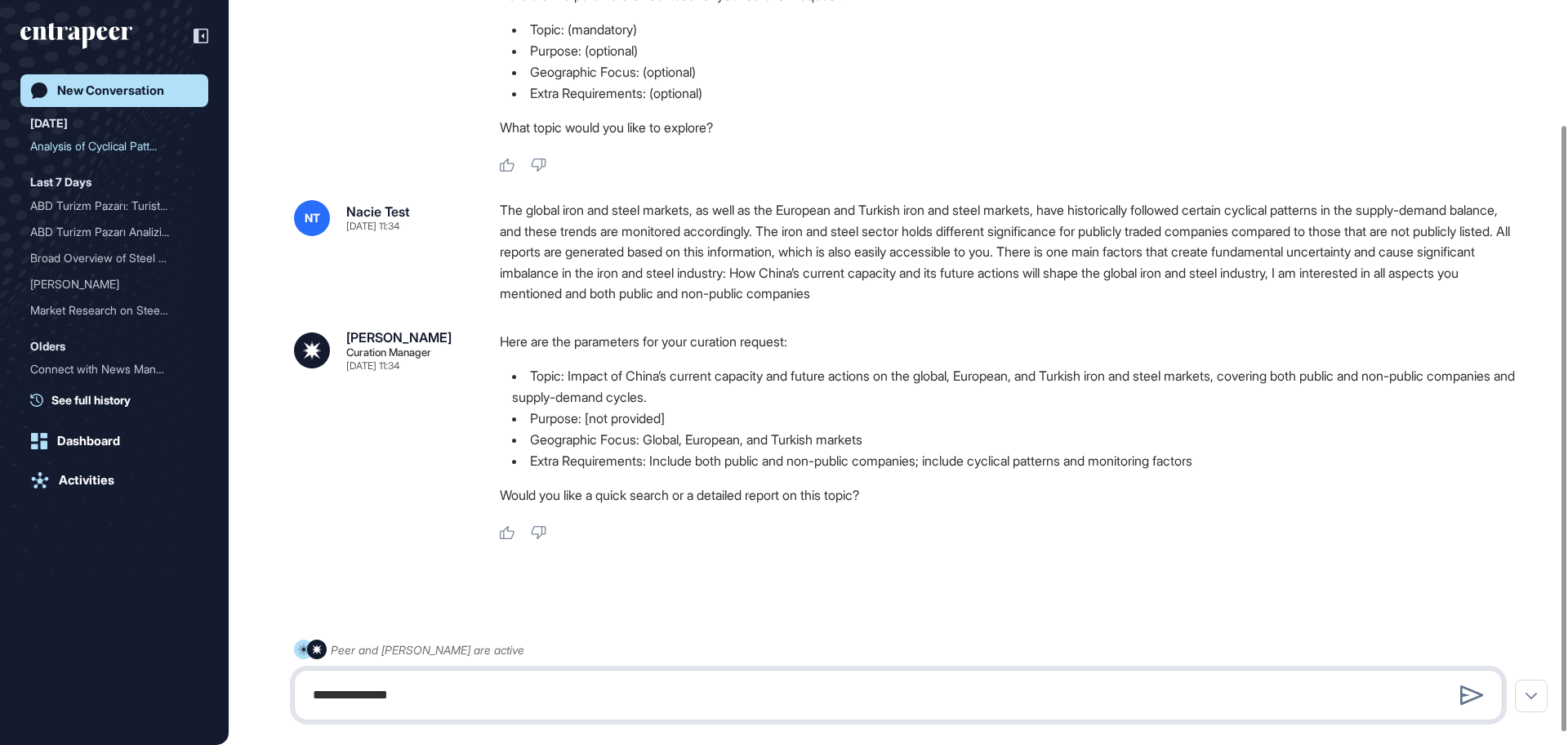 type on "**********" 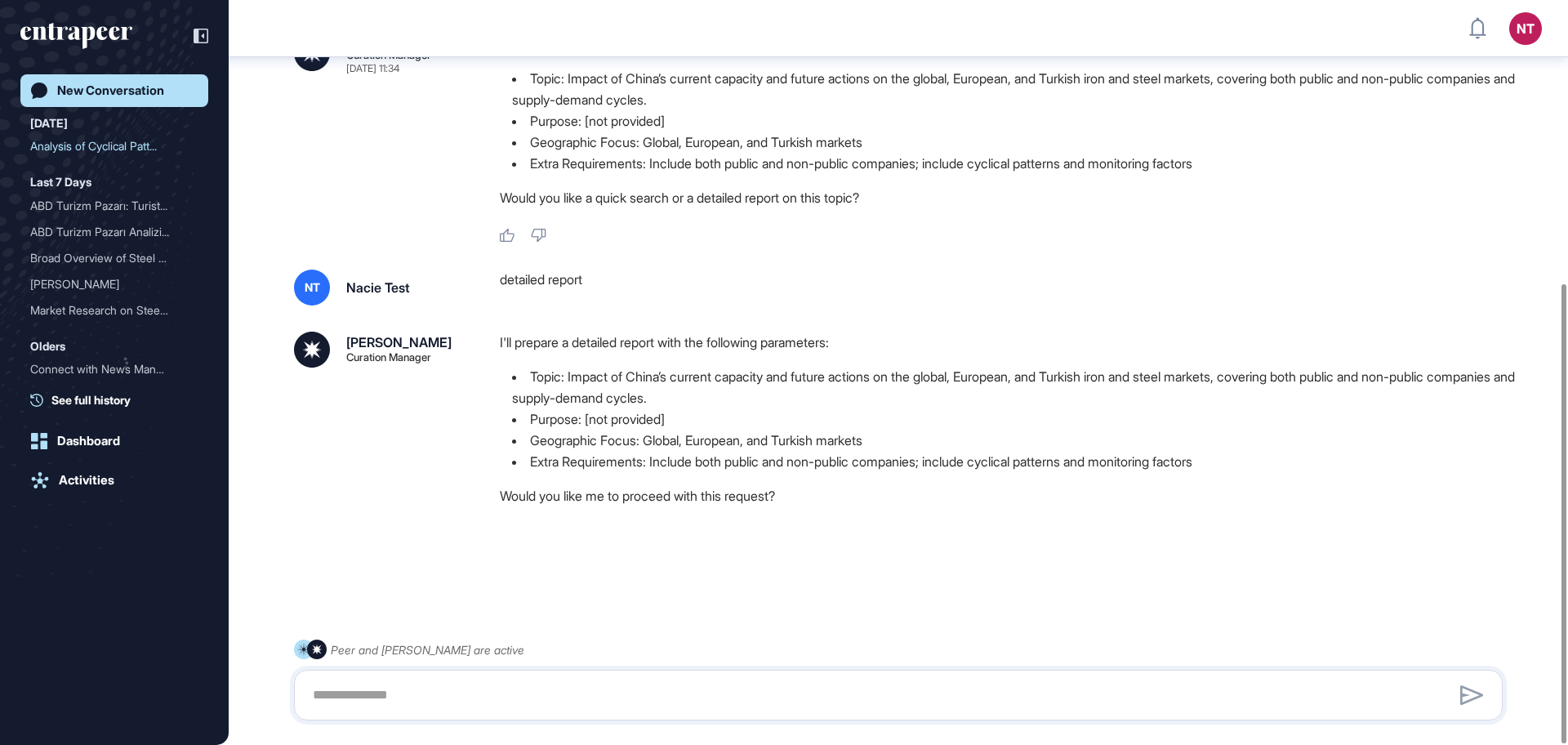 scroll, scrollTop: 459, scrollLeft: 0, axis: vertical 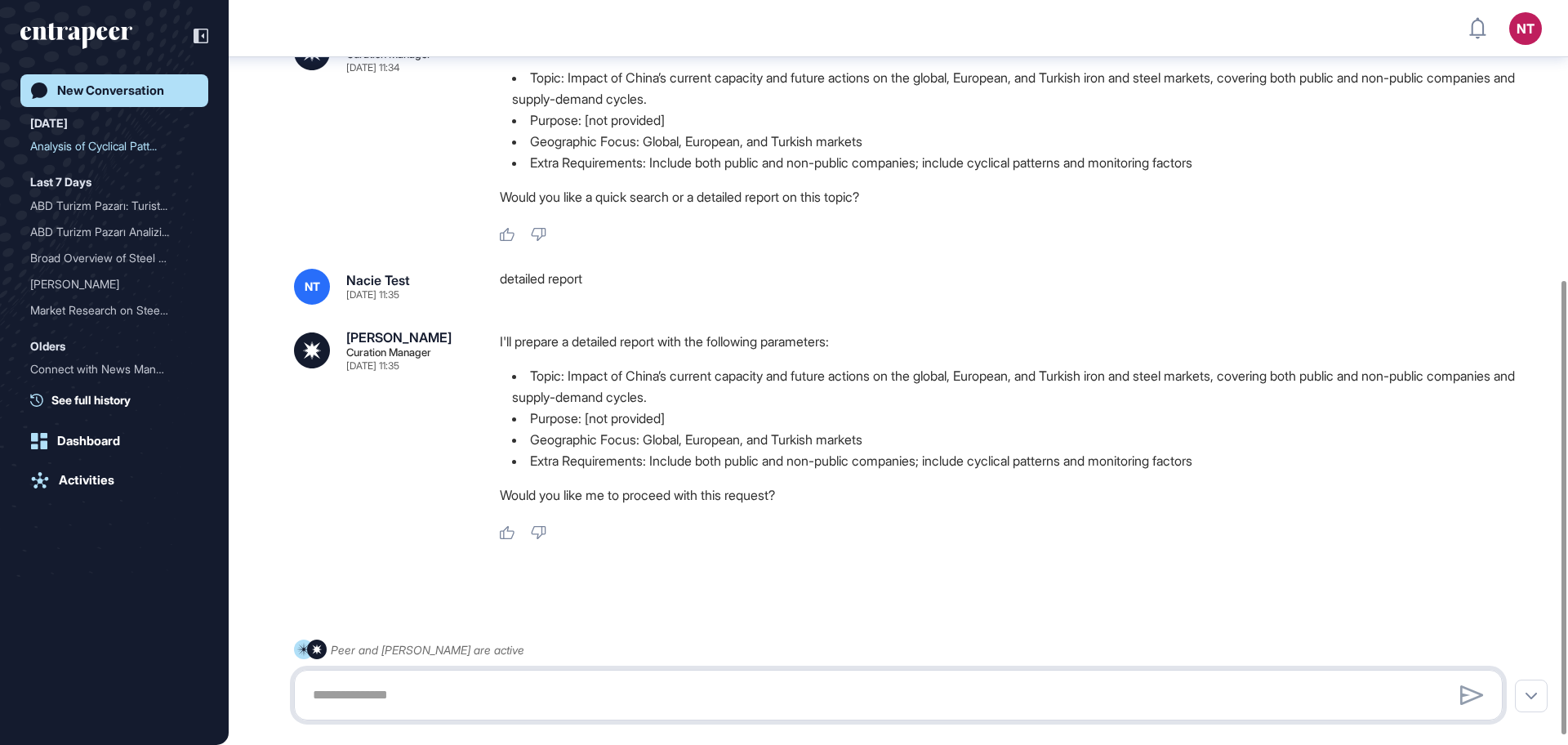 click at bounding box center (898, 695) 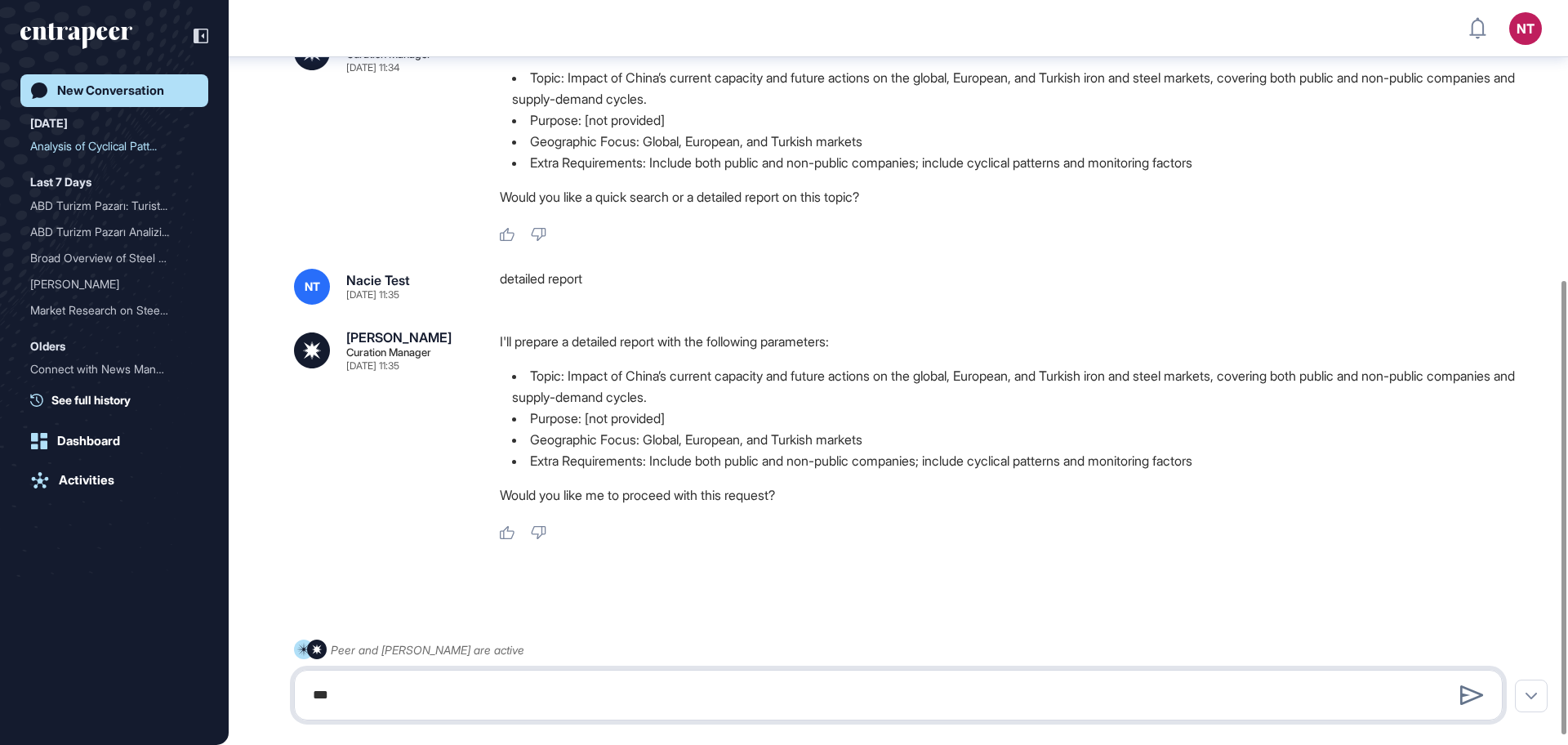 type on "***" 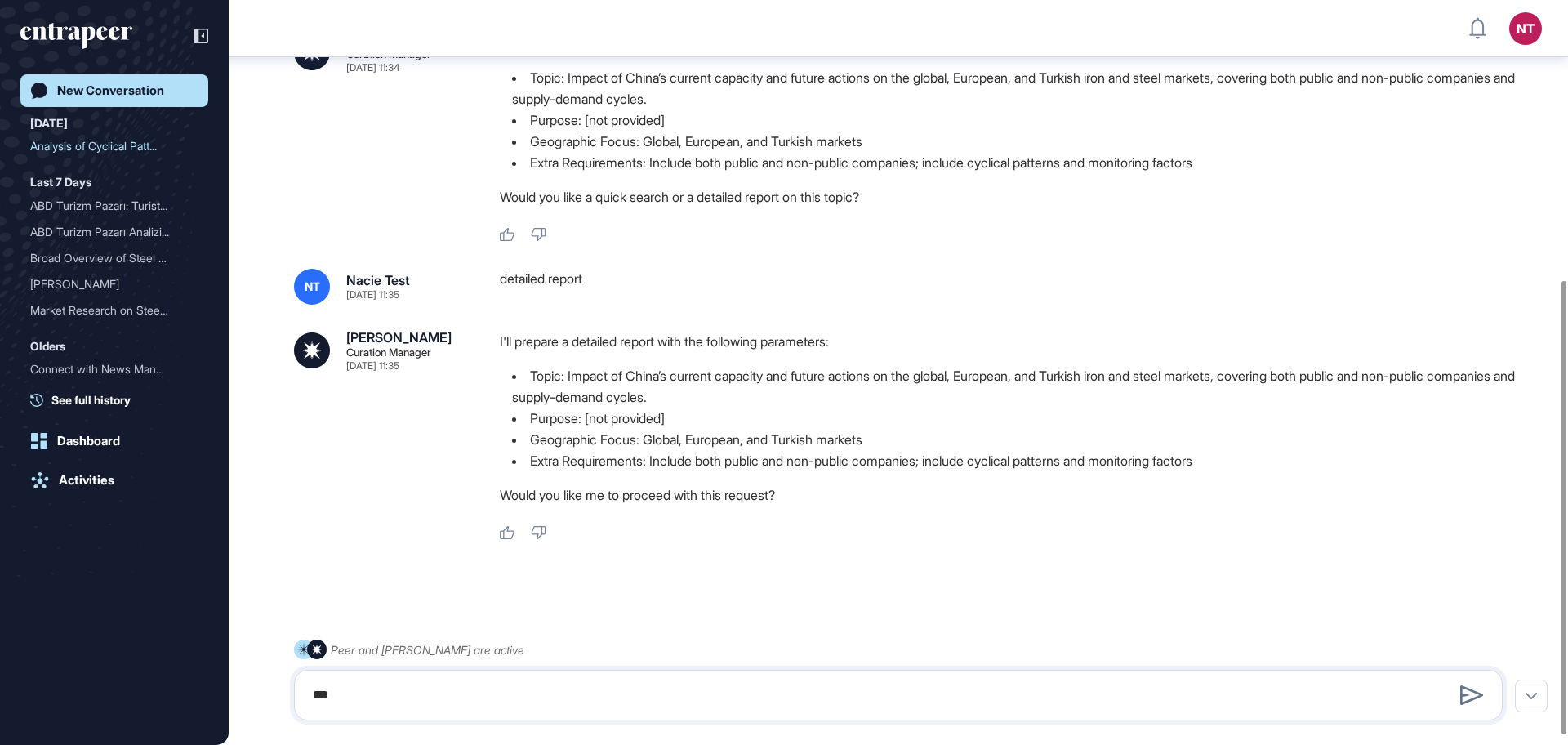 type 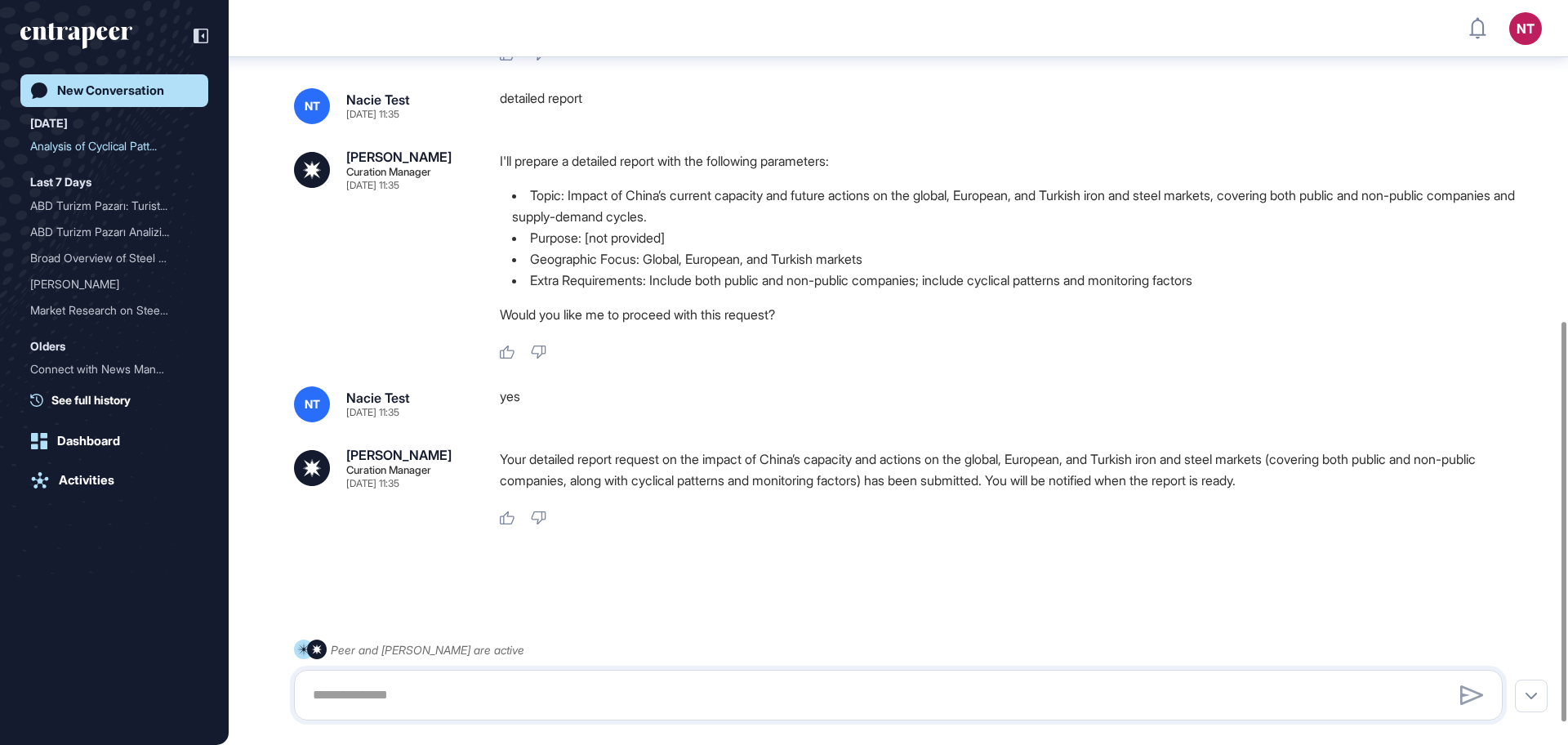 scroll, scrollTop: 0, scrollLeft: 0, axis: both 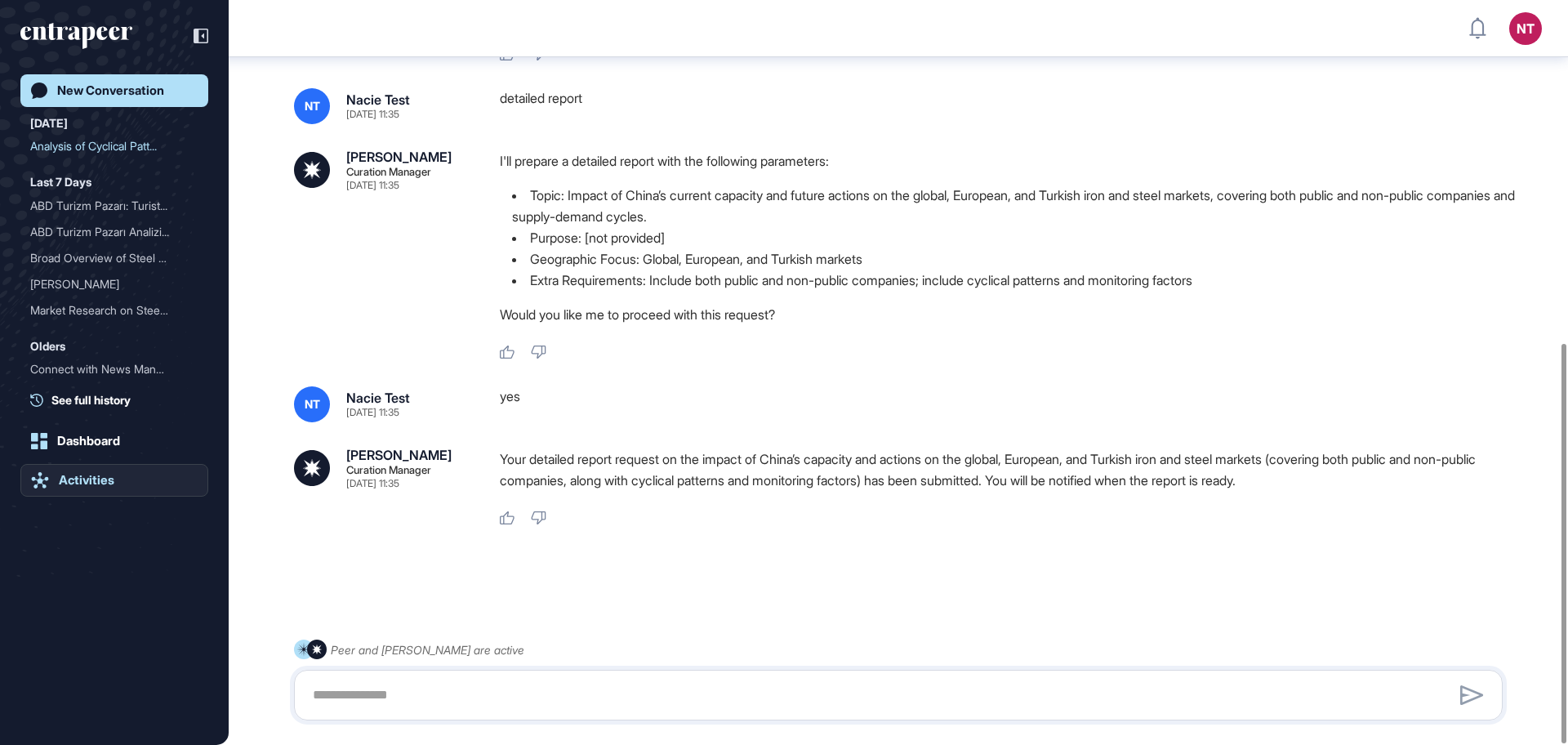 click on "Activities" at bounding box center [87, 480] 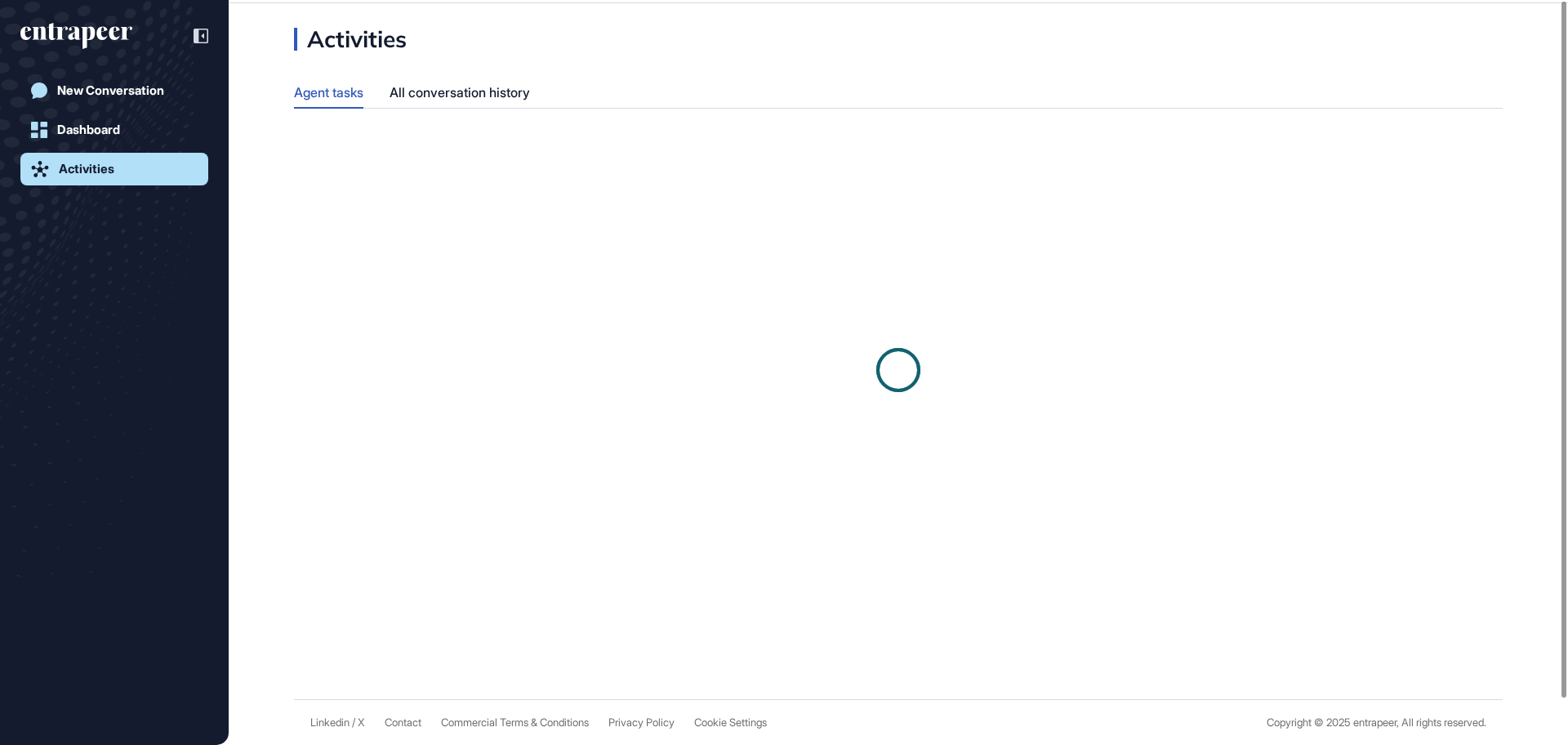 scroll, scrollTop: 0, scrollLeft: 0, axis: both 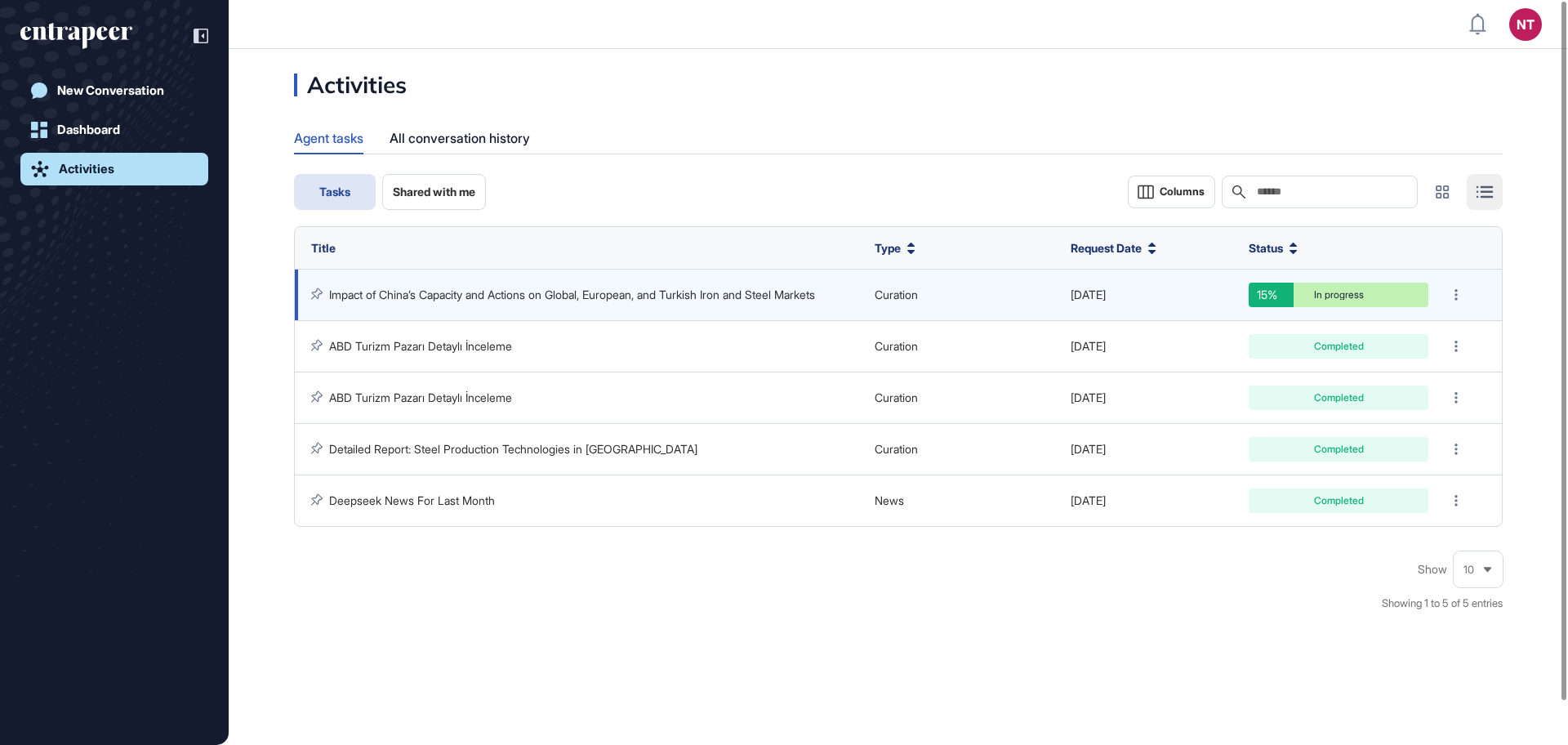 click on "Impact of China’s Capacity and Actions on Global, European, and Turkish Iron and Steel Markets" at bounding box center (572, 294) 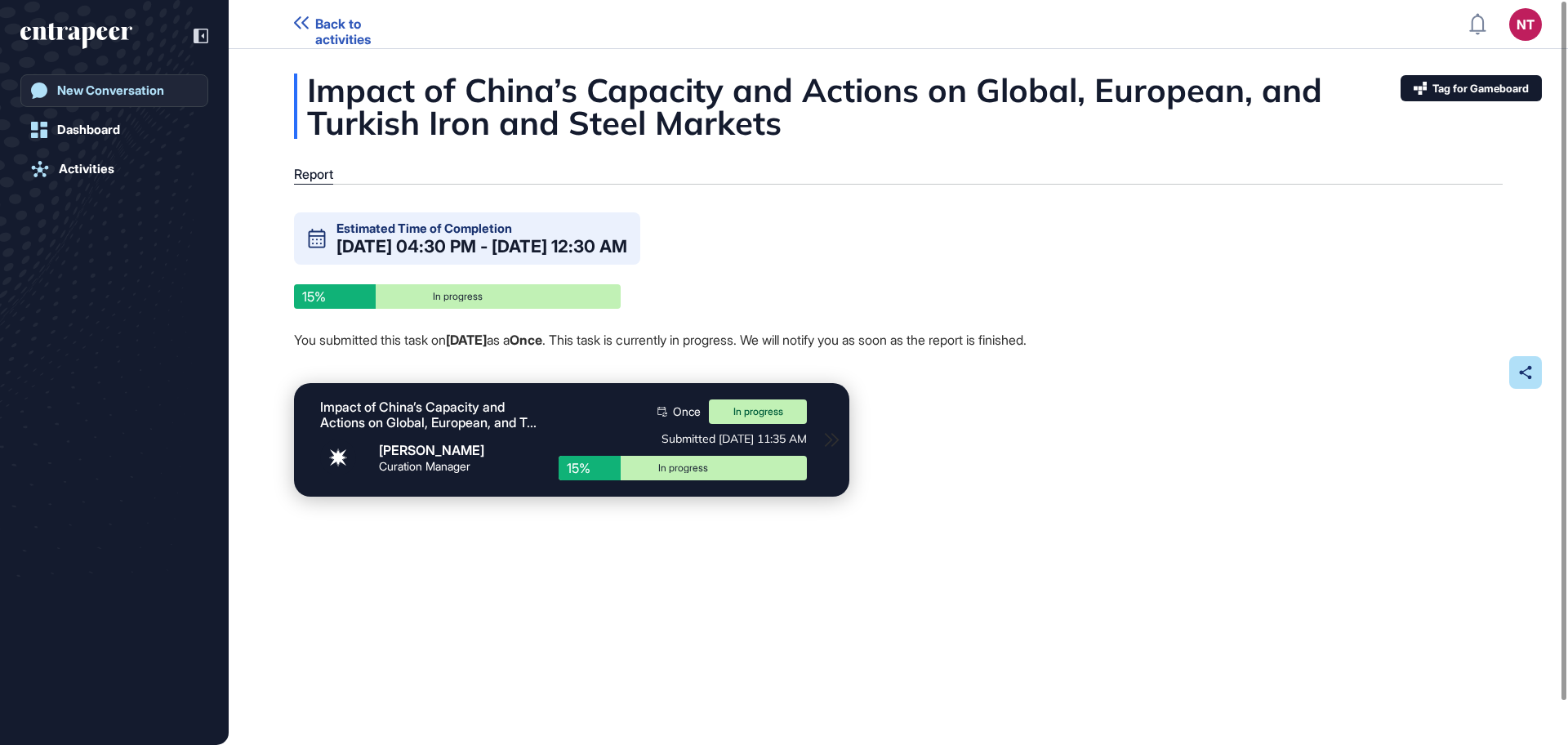 click on "New Conversation" 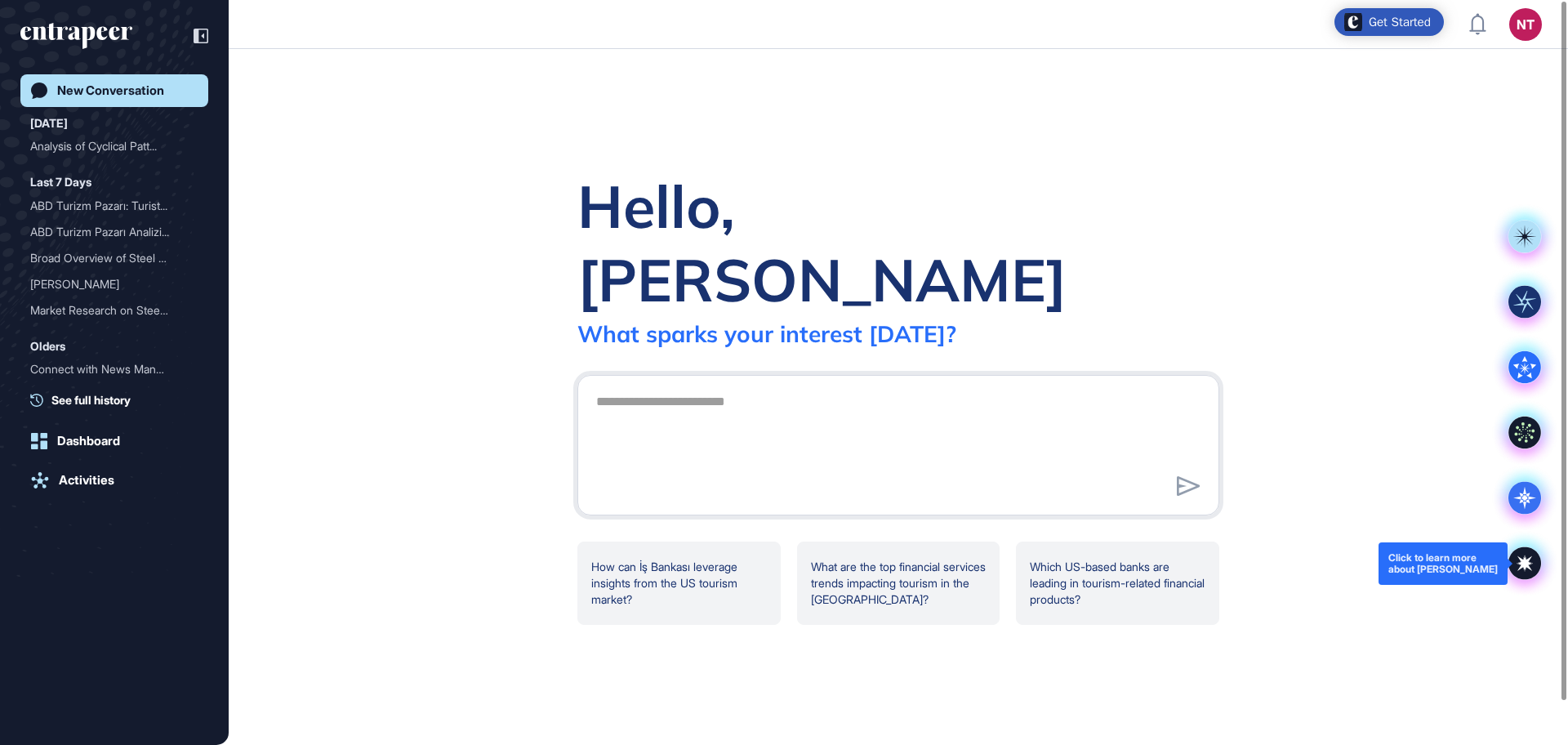 click 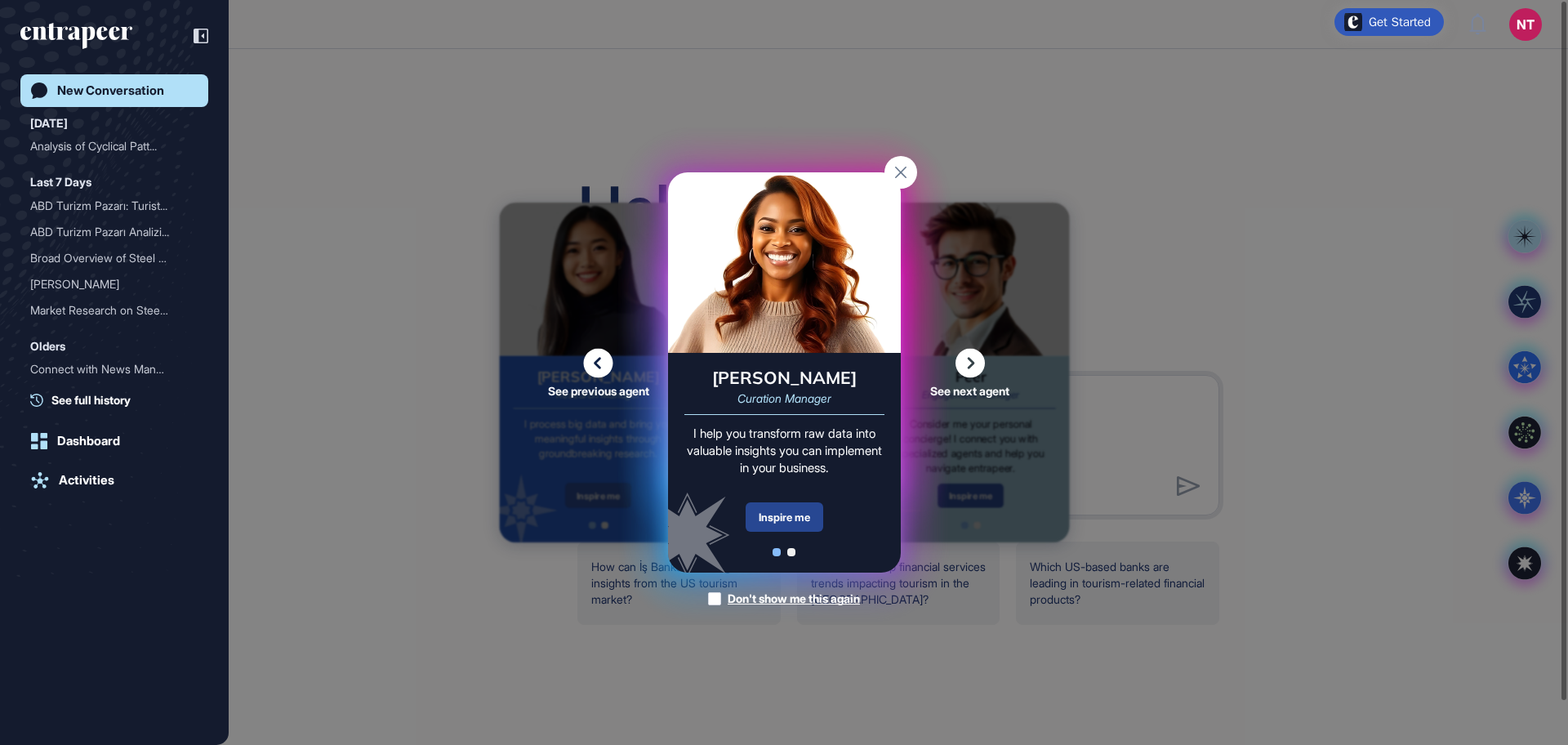 click on "Inspire me" at bounding box center [784, 517] 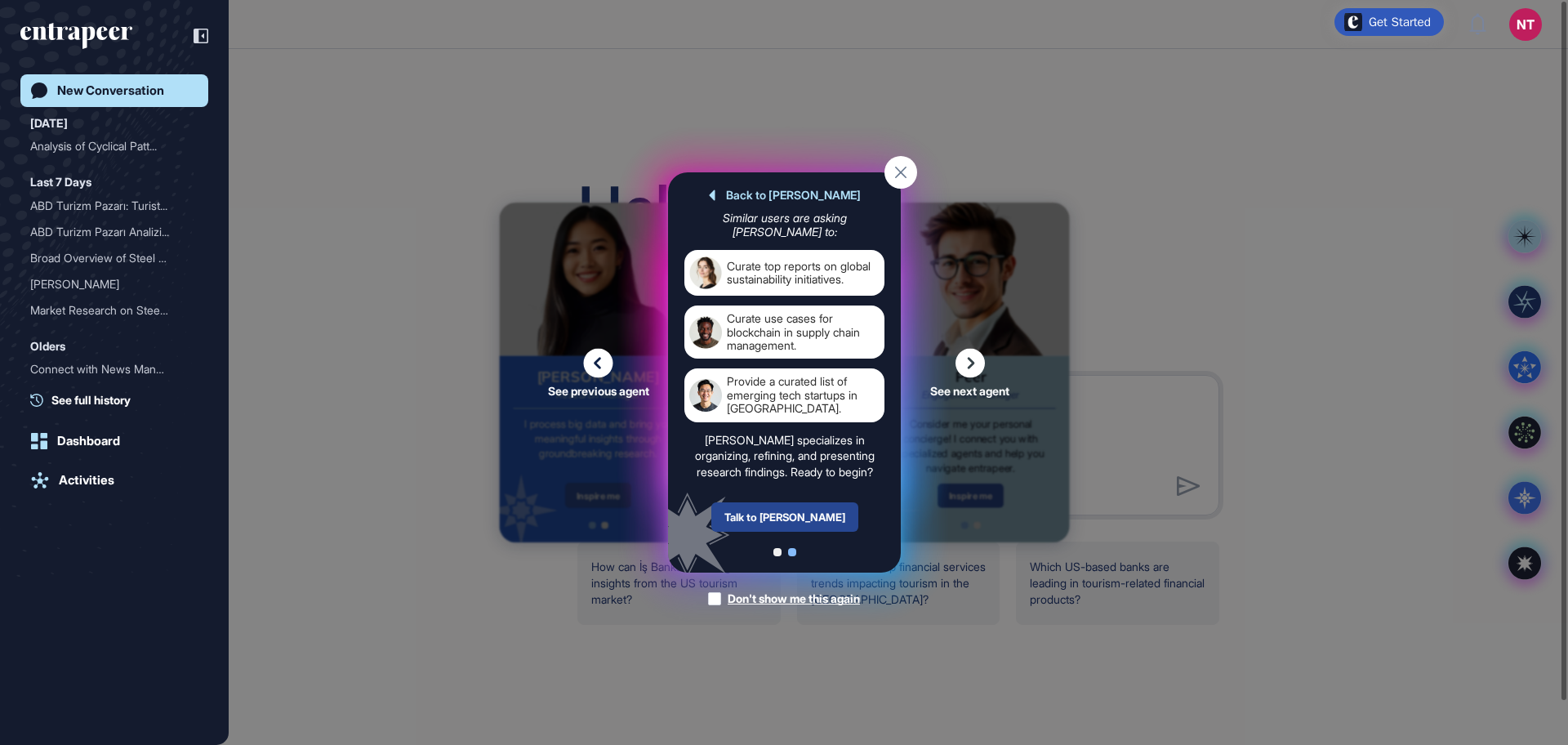 click on "Talk to Curie" at bounding box center (784, 517) 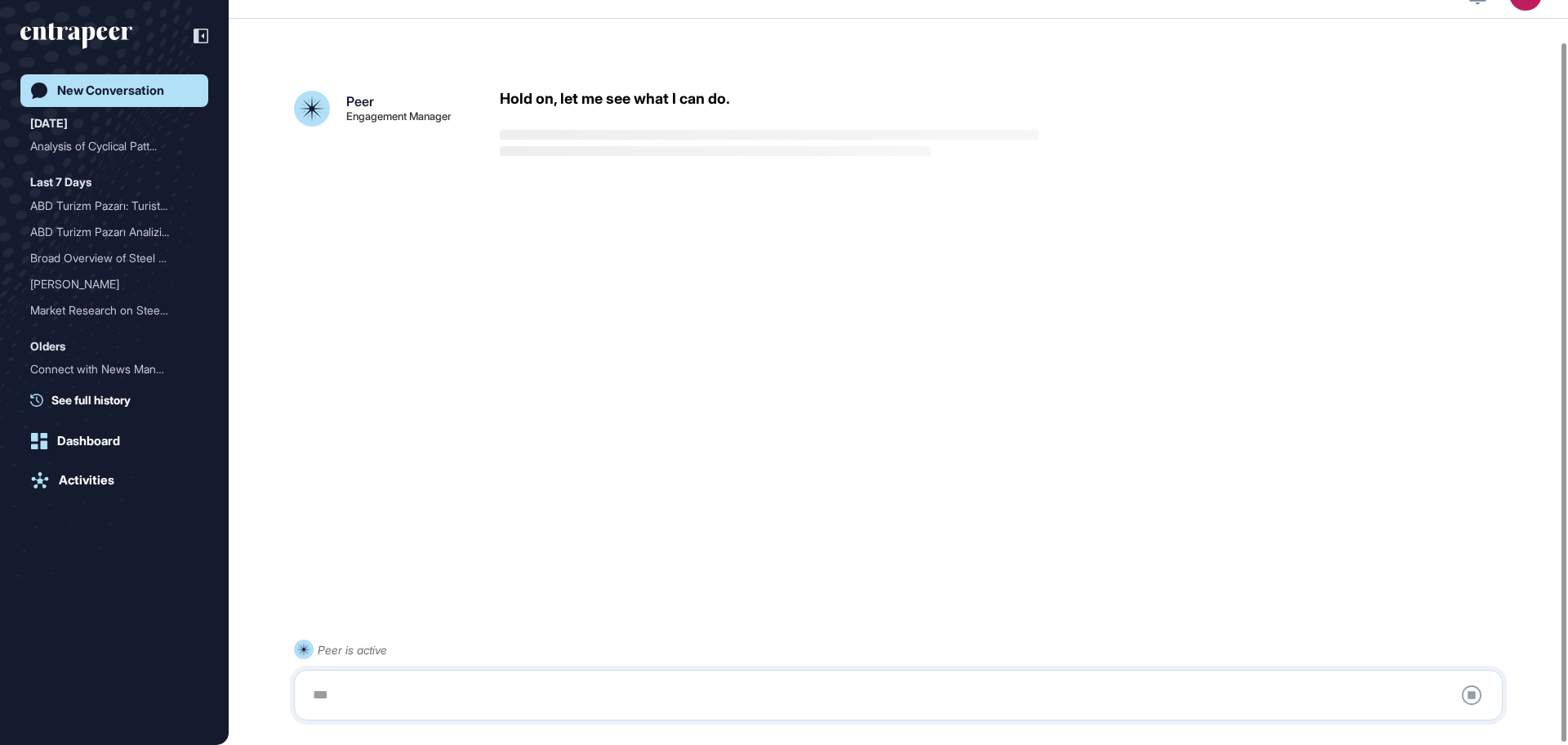 scroll, scrollTop: 46, scrollLeft: 0, axis: vertical 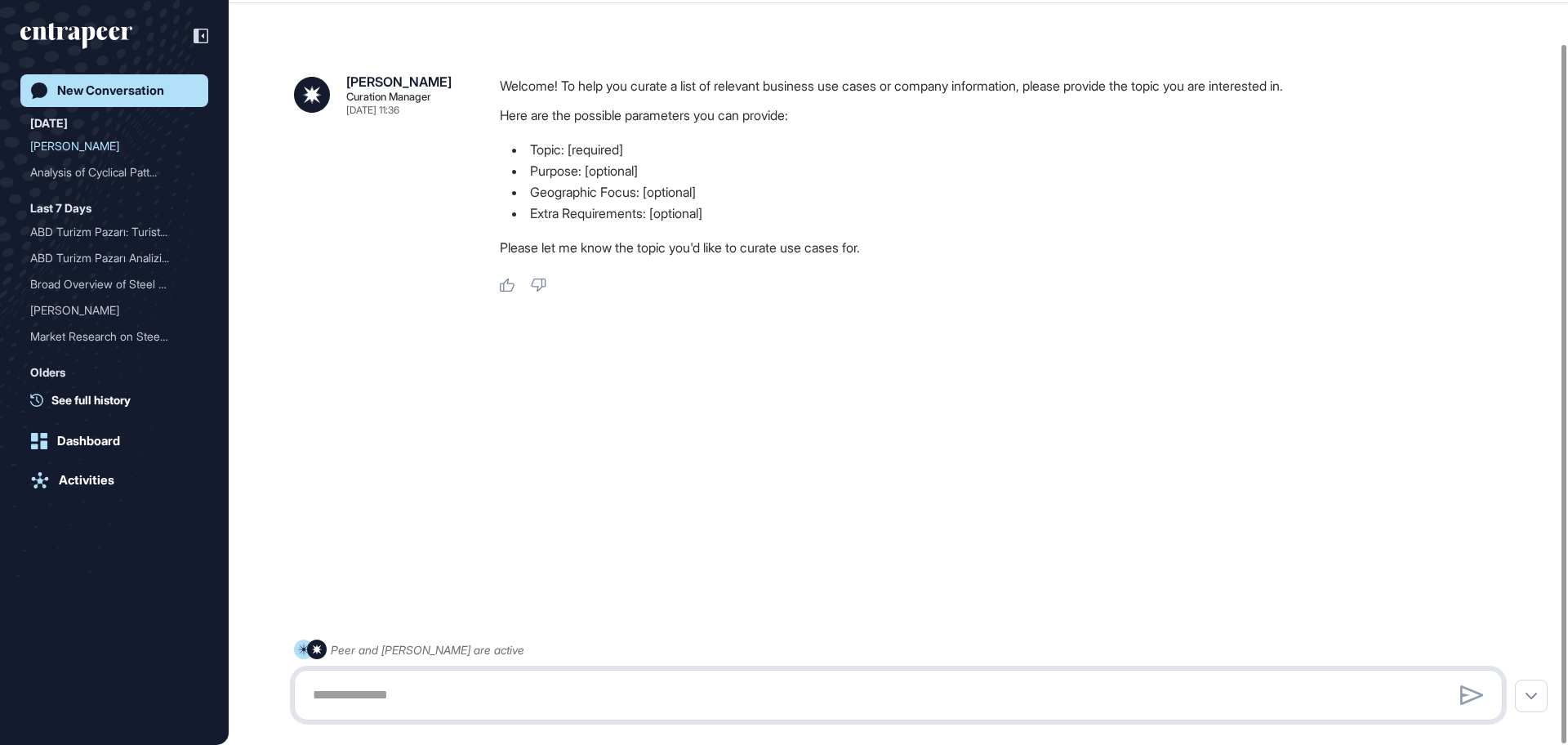 click at bounding box center (898, 695) 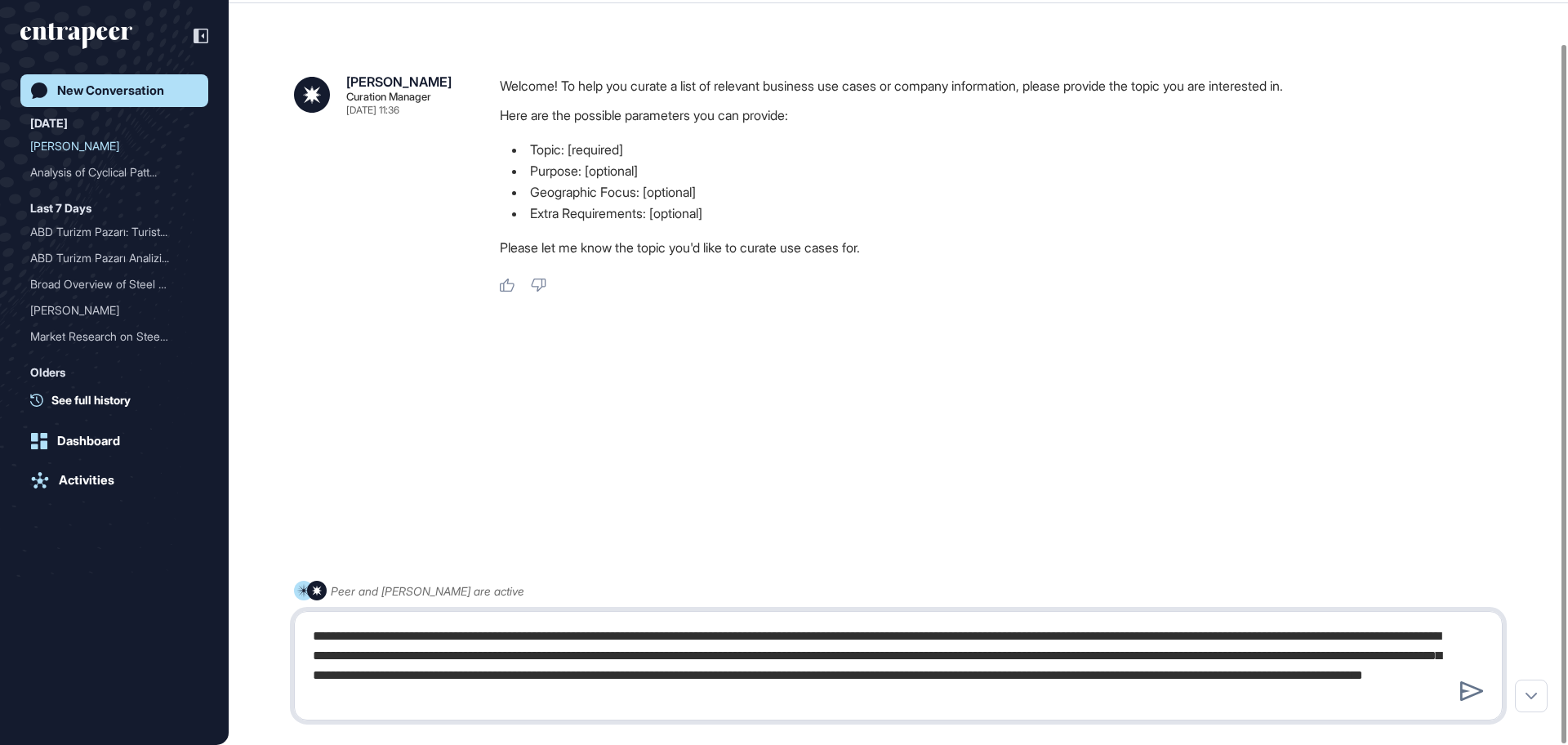 paste on "**********" 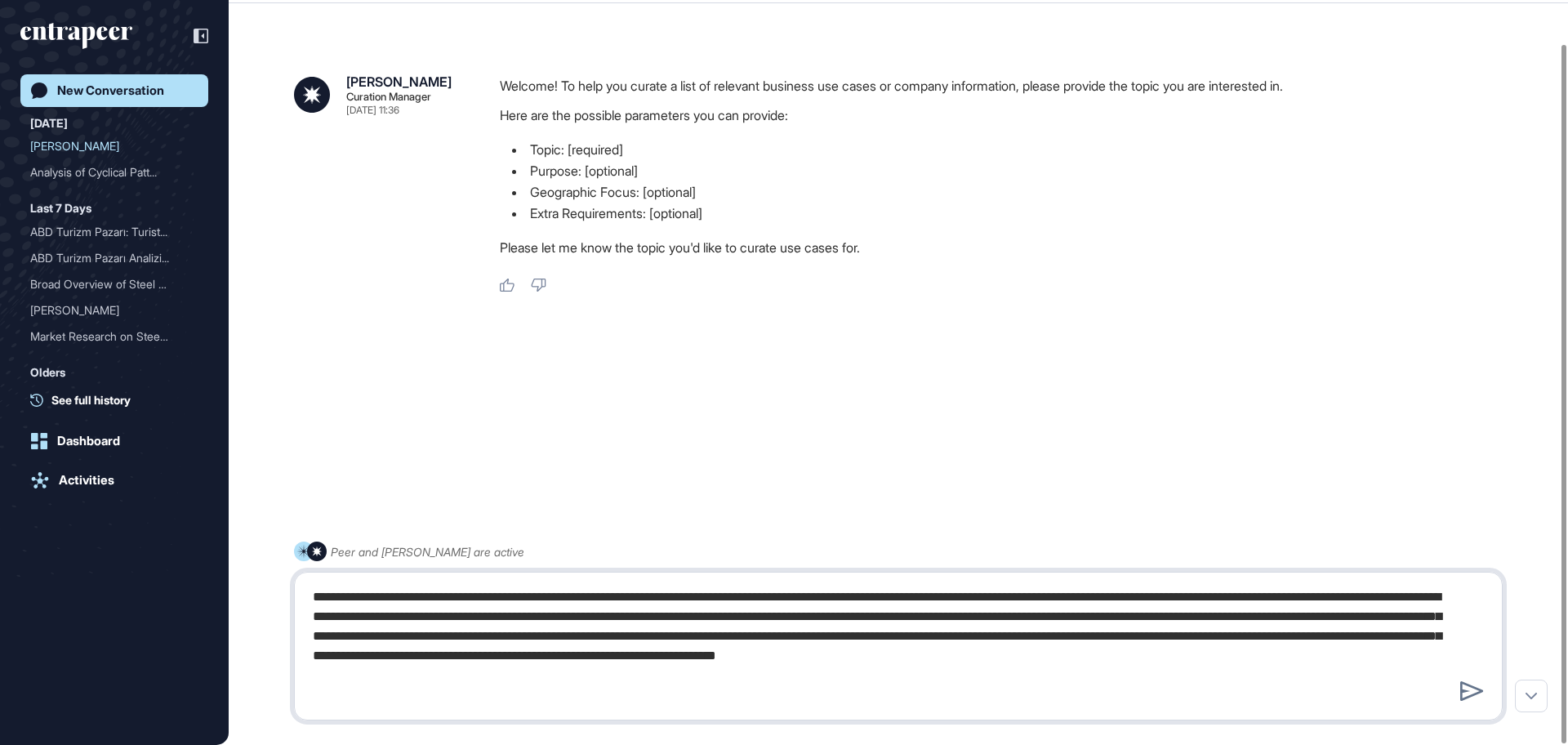 type on "**********" 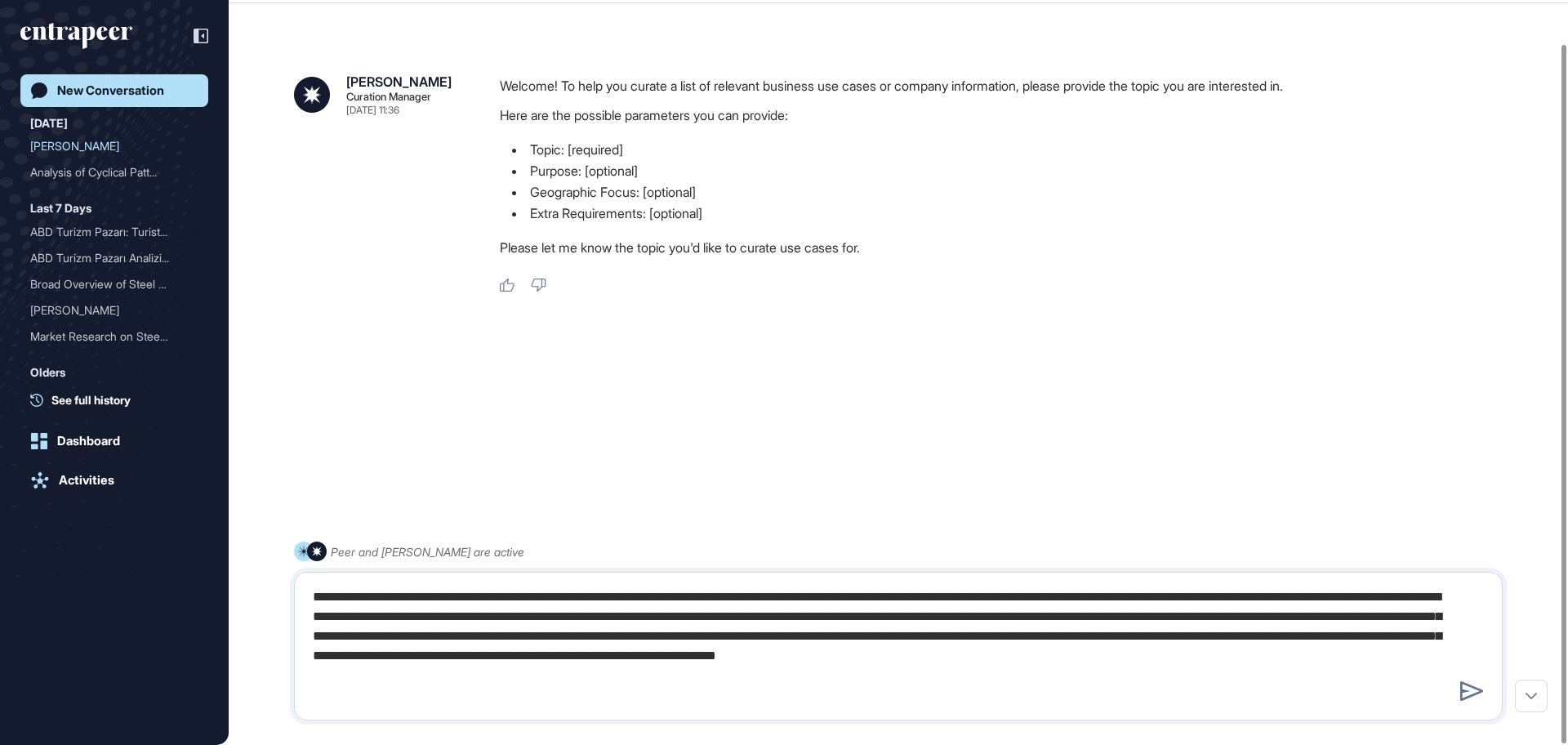 type 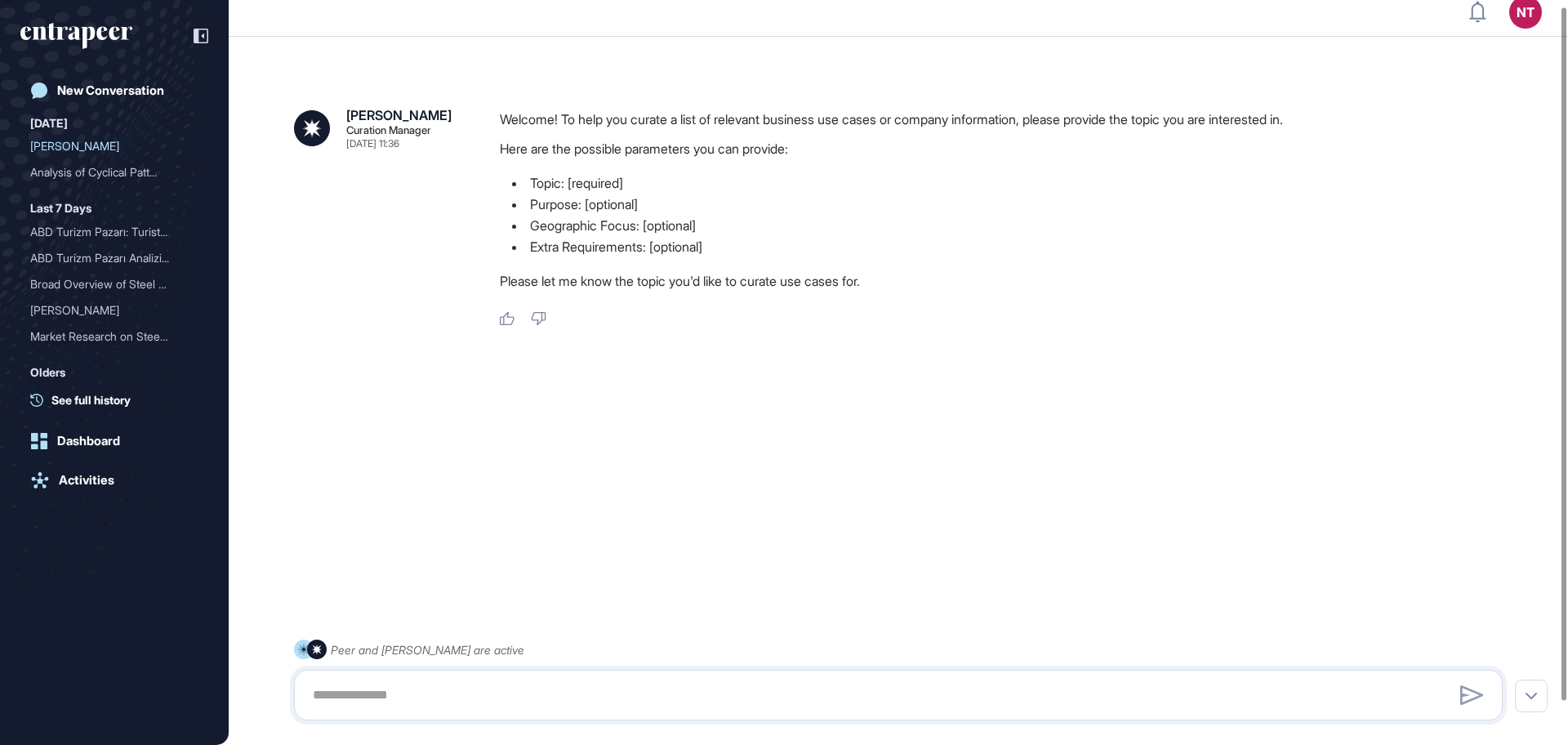 scroll, scrollTop: 0, scrollLeft: 0, axis: both 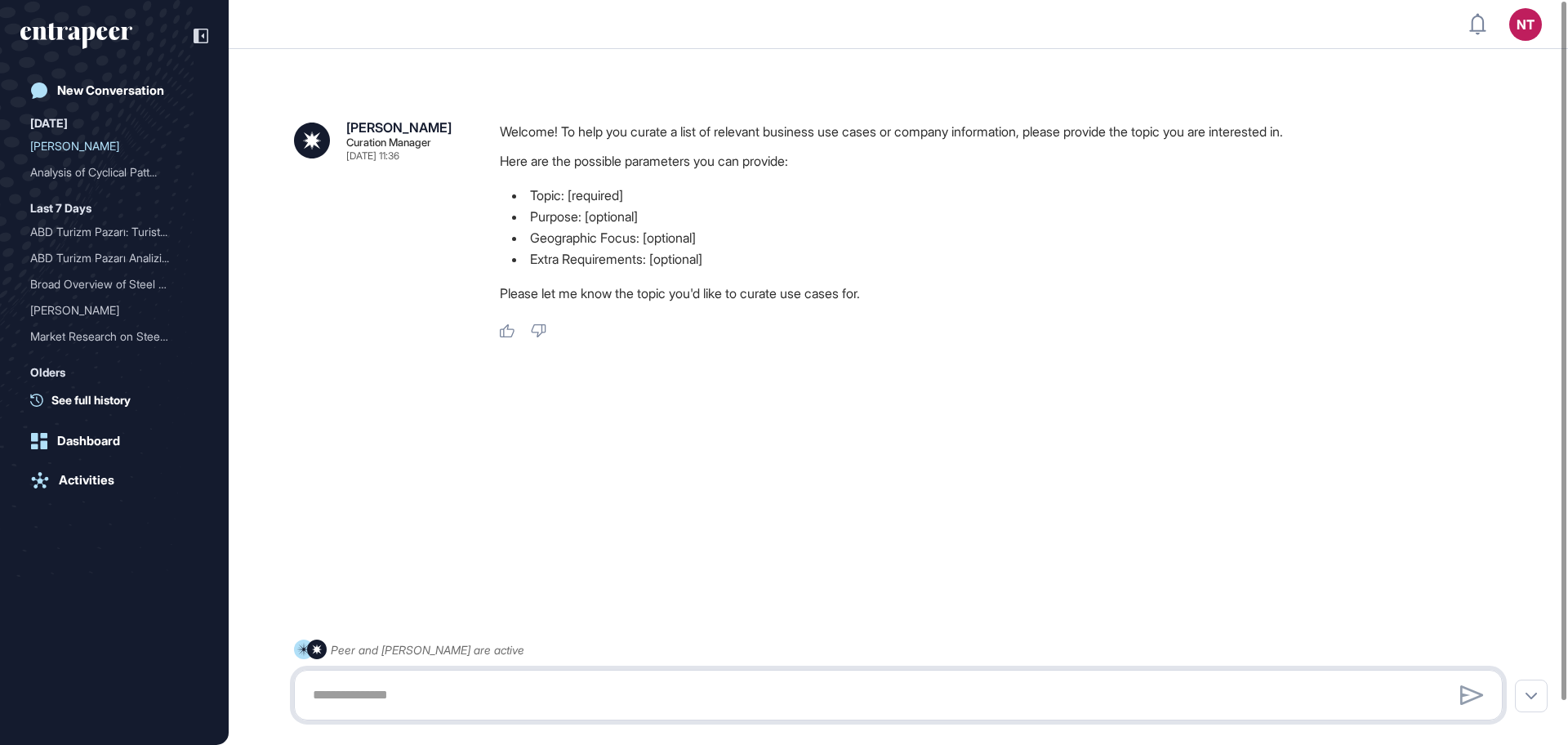 click at bounding box center [898, 695] 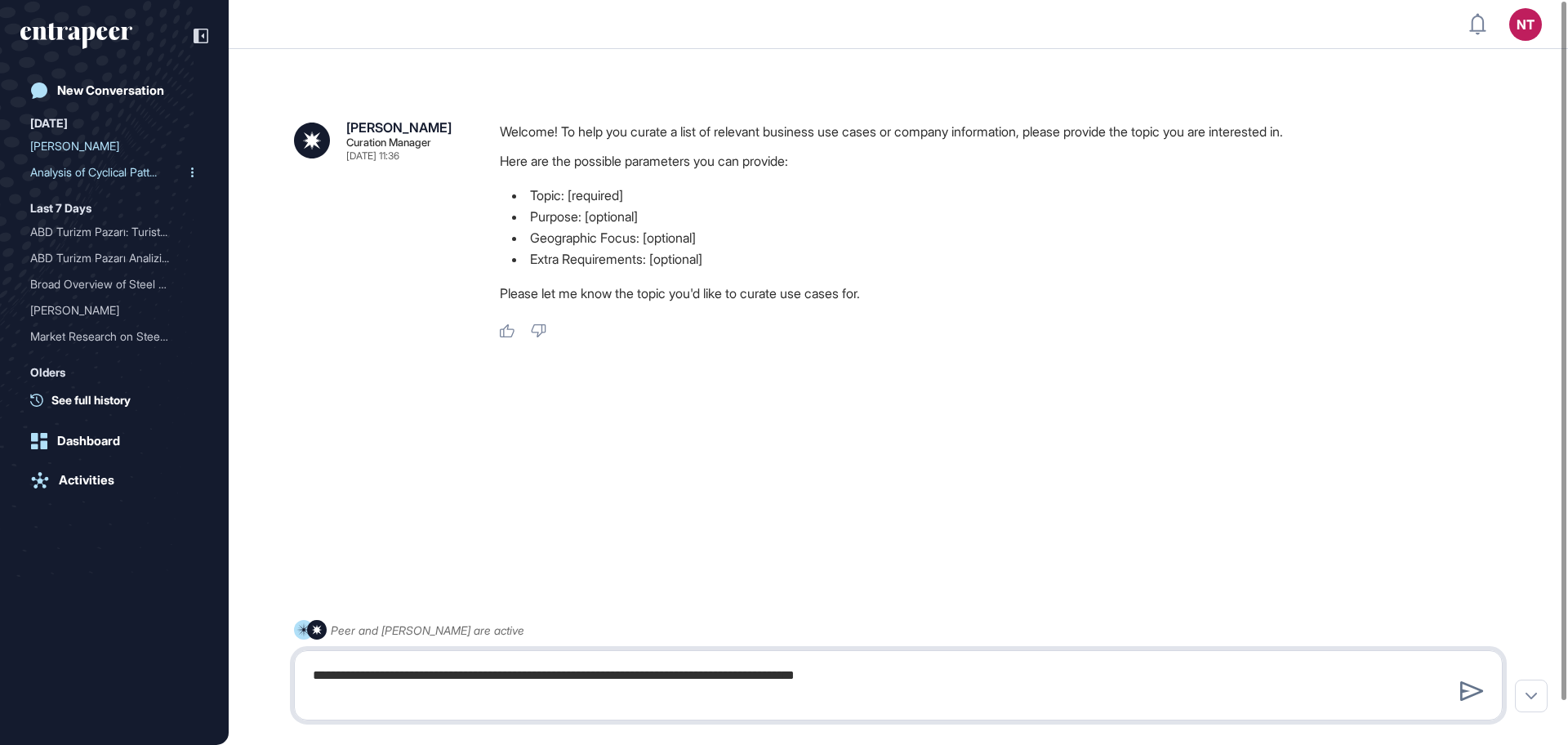 type on "**********" 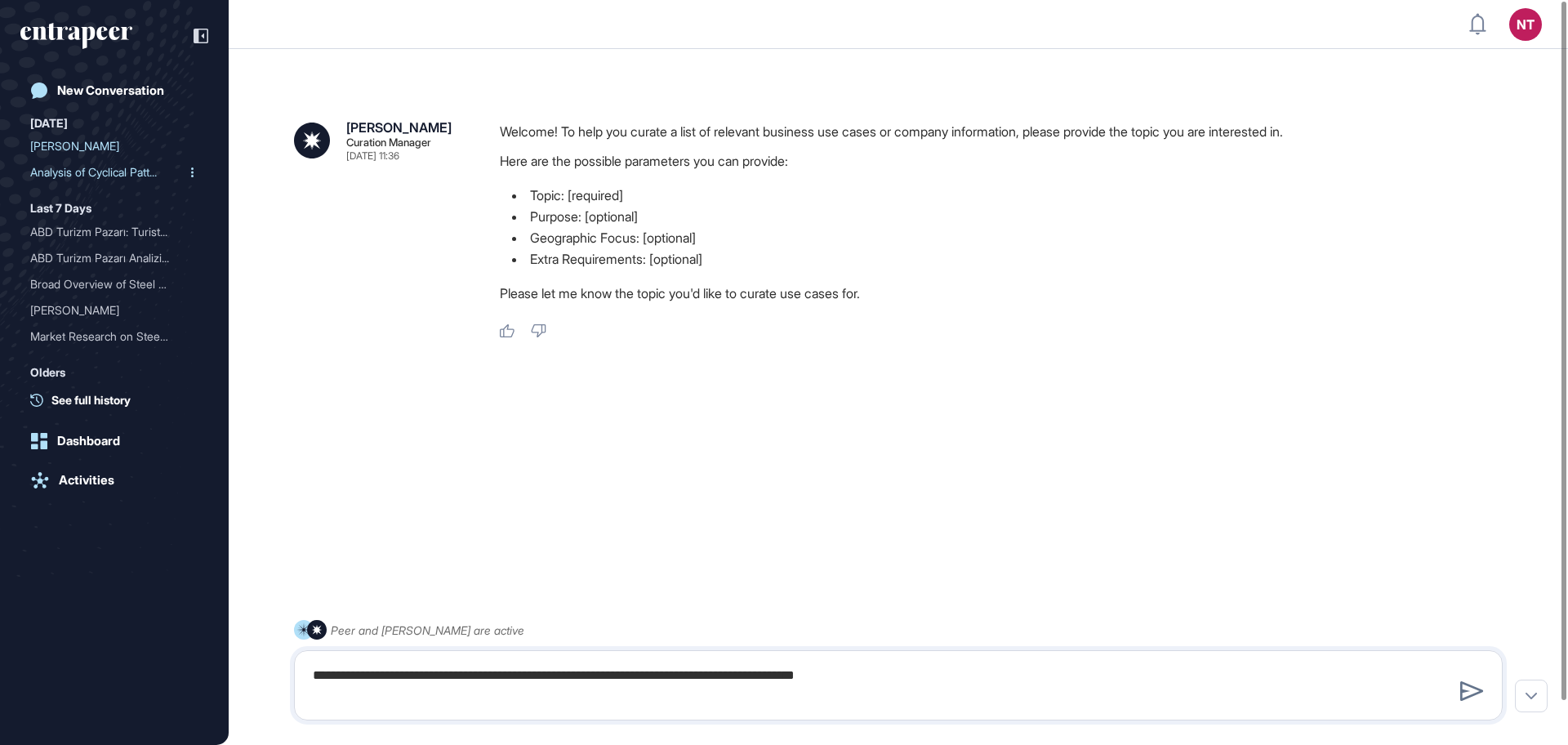 click on "Analysis of Cyclical Patt..." at bounding box center [108, 172] 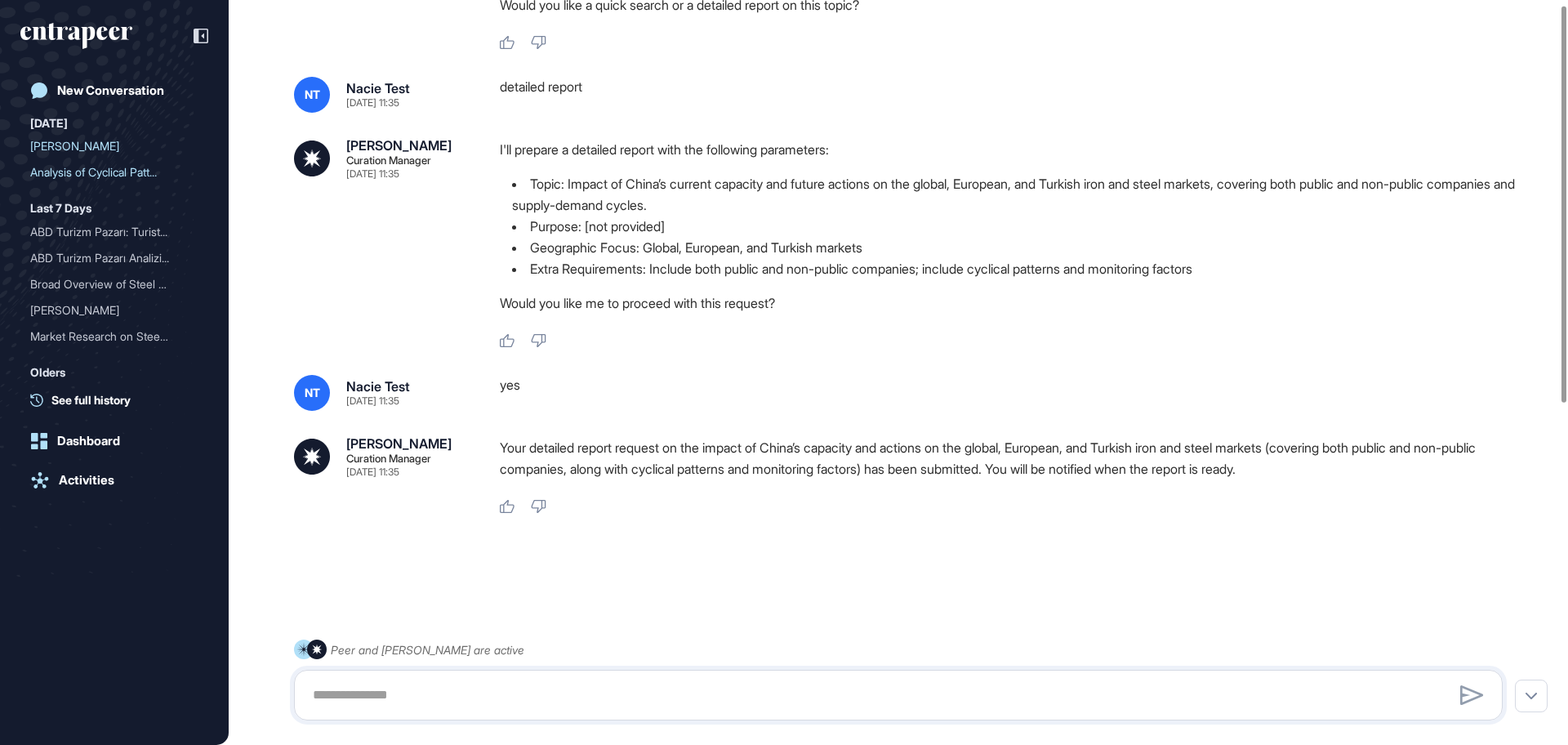 scroll, scrollTop: 0, scrollLeft: 0, axis: both 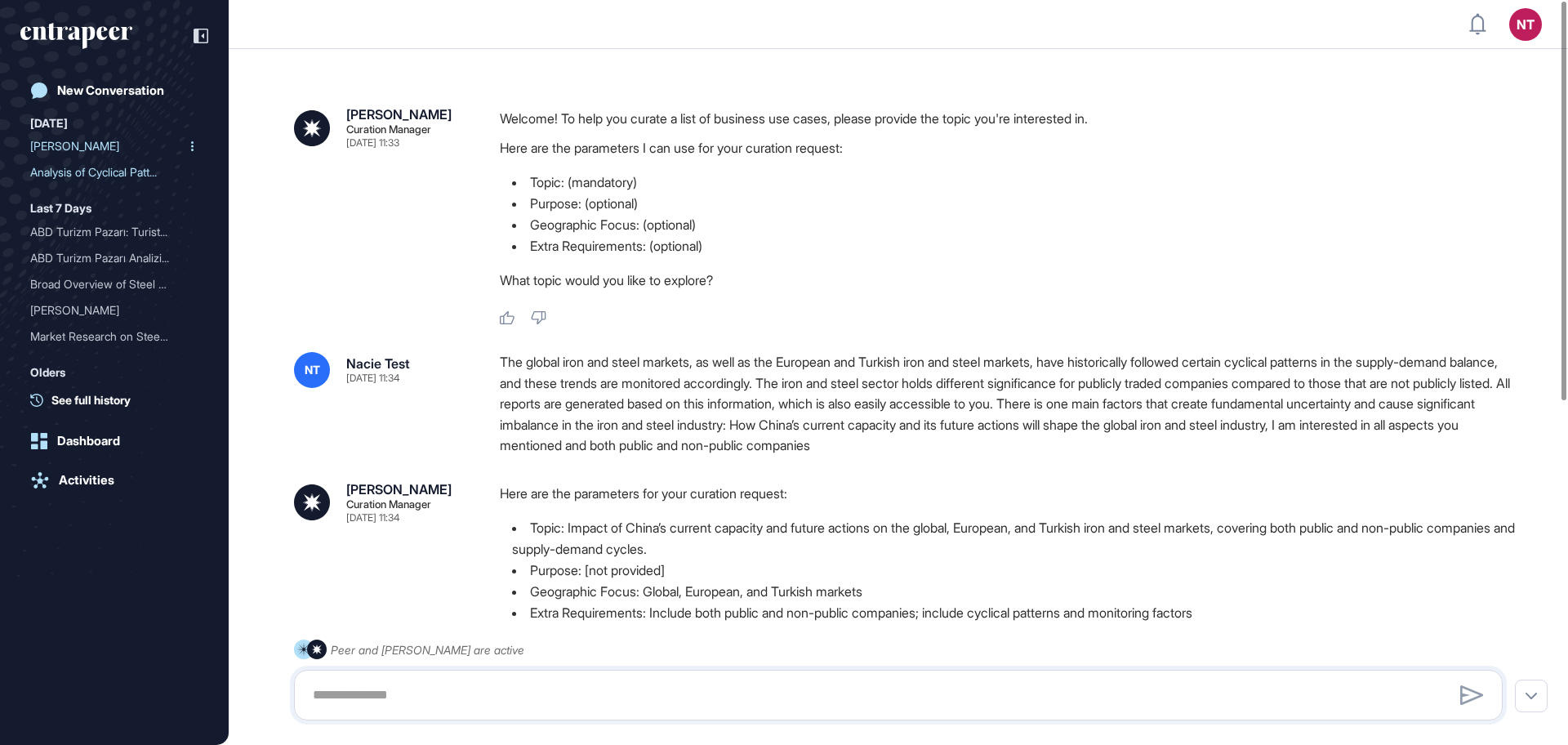 click on "Curie" at bounding box center [108, 146] 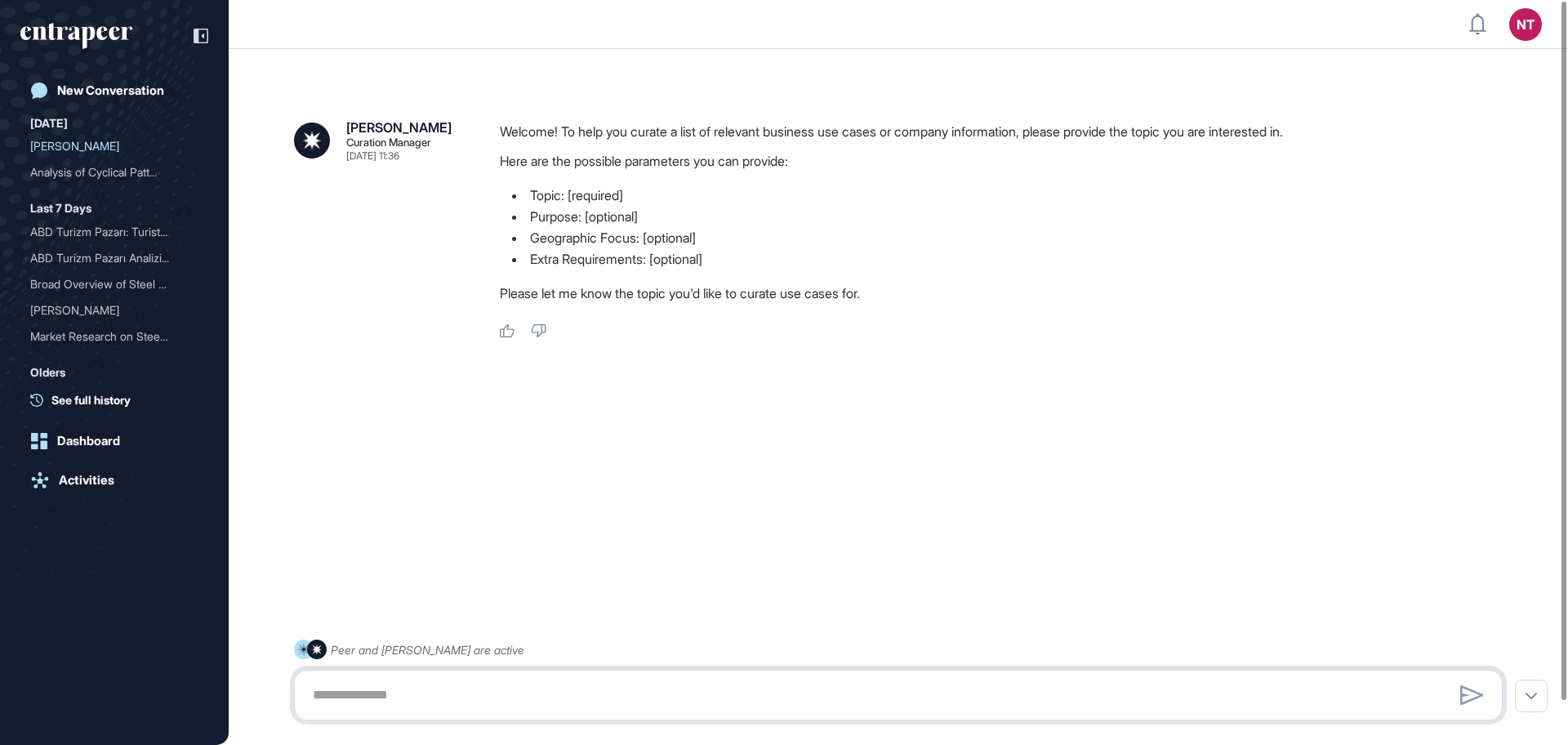 click at bounding box center [898, 695] 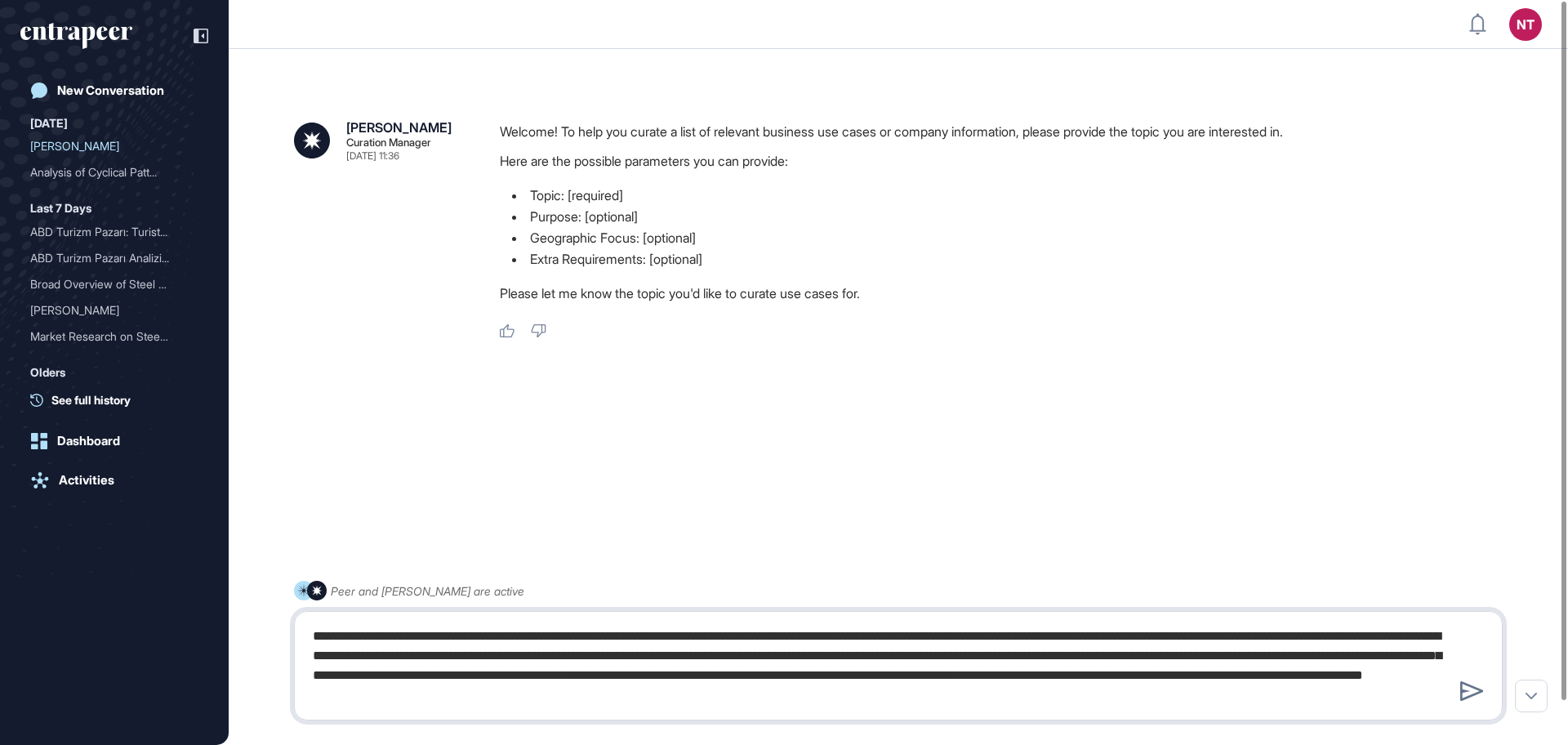 click on "**********" at bounding box center [898, 666] 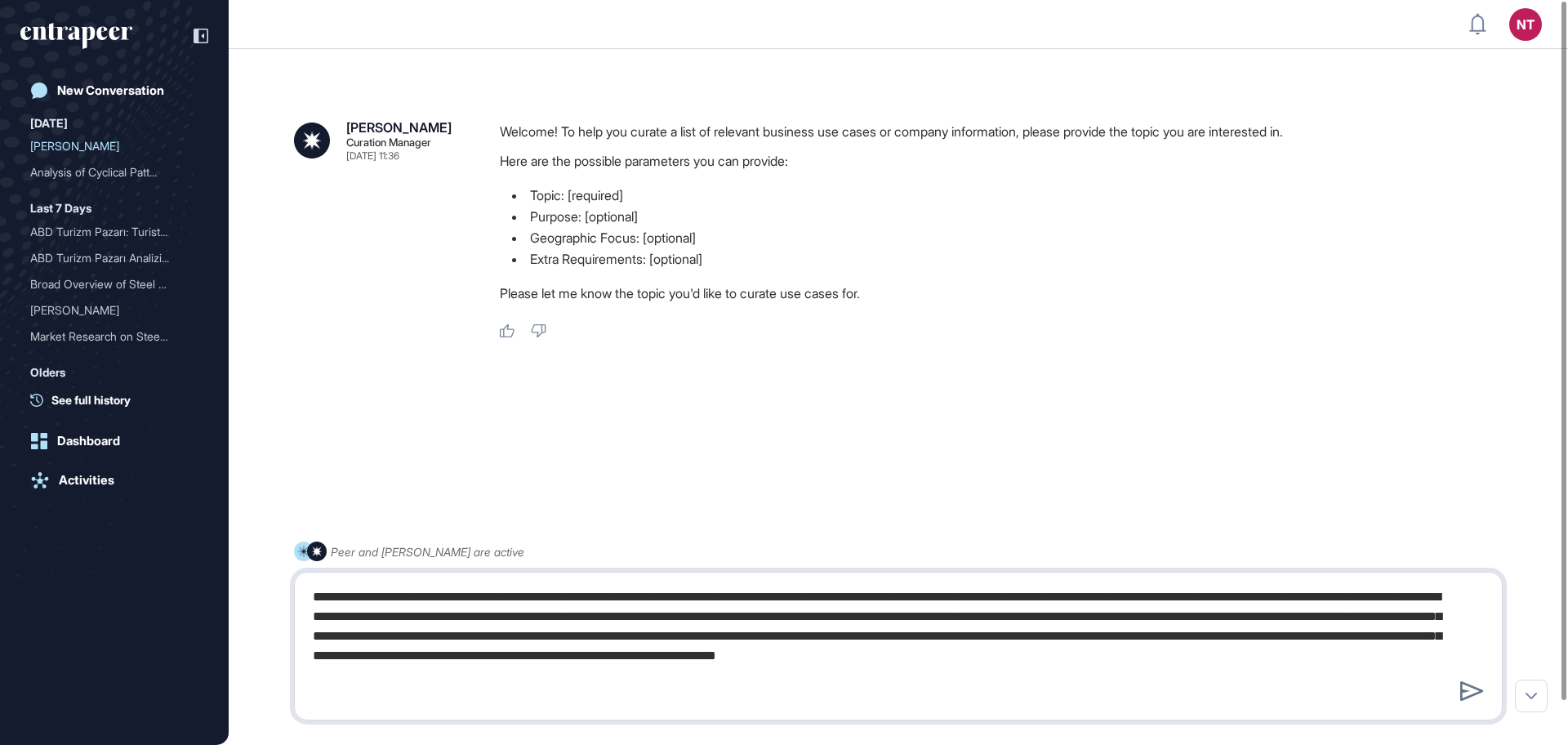 type on "**********" 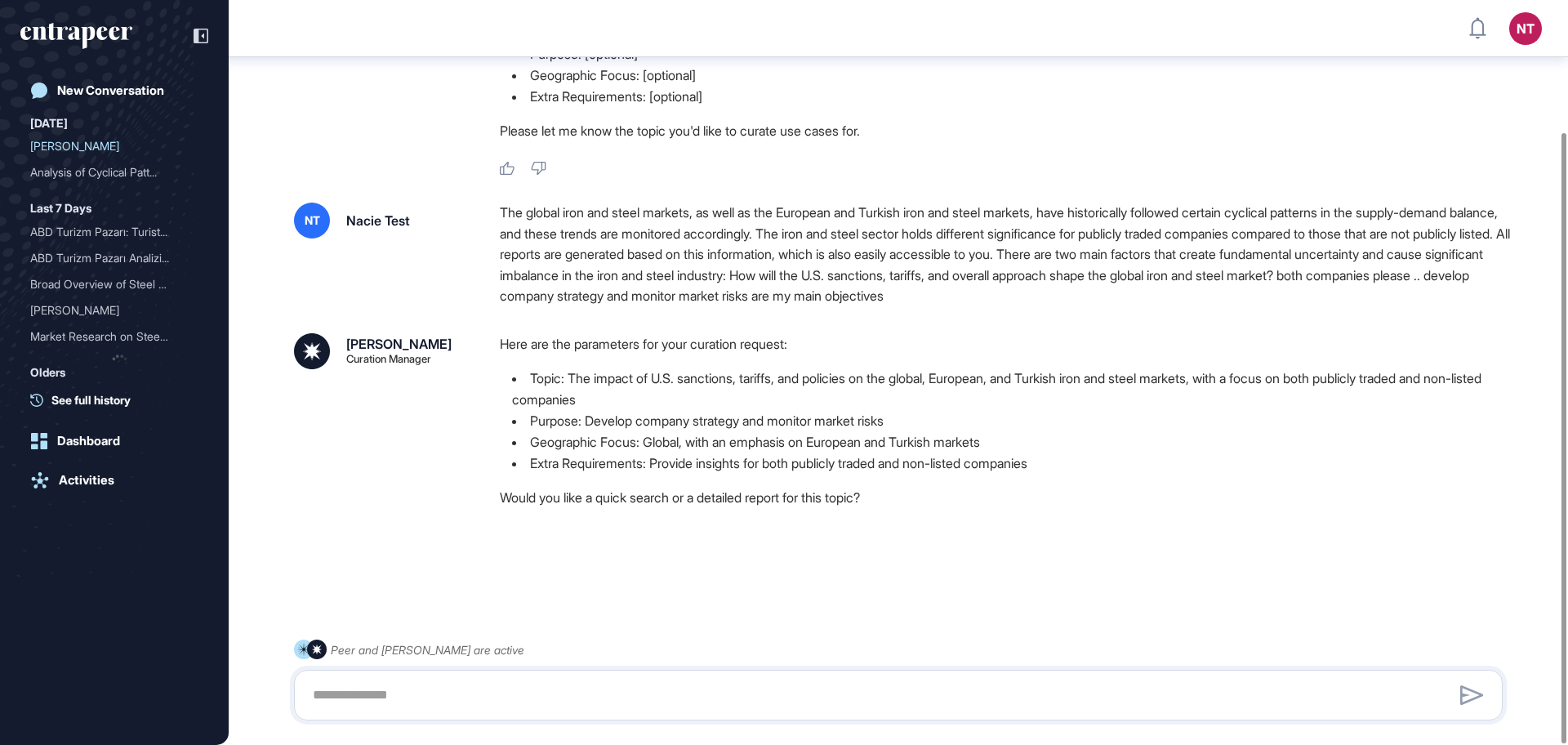 scroll, scrollTop: 160, scrollLeft: 0, axis: vertical 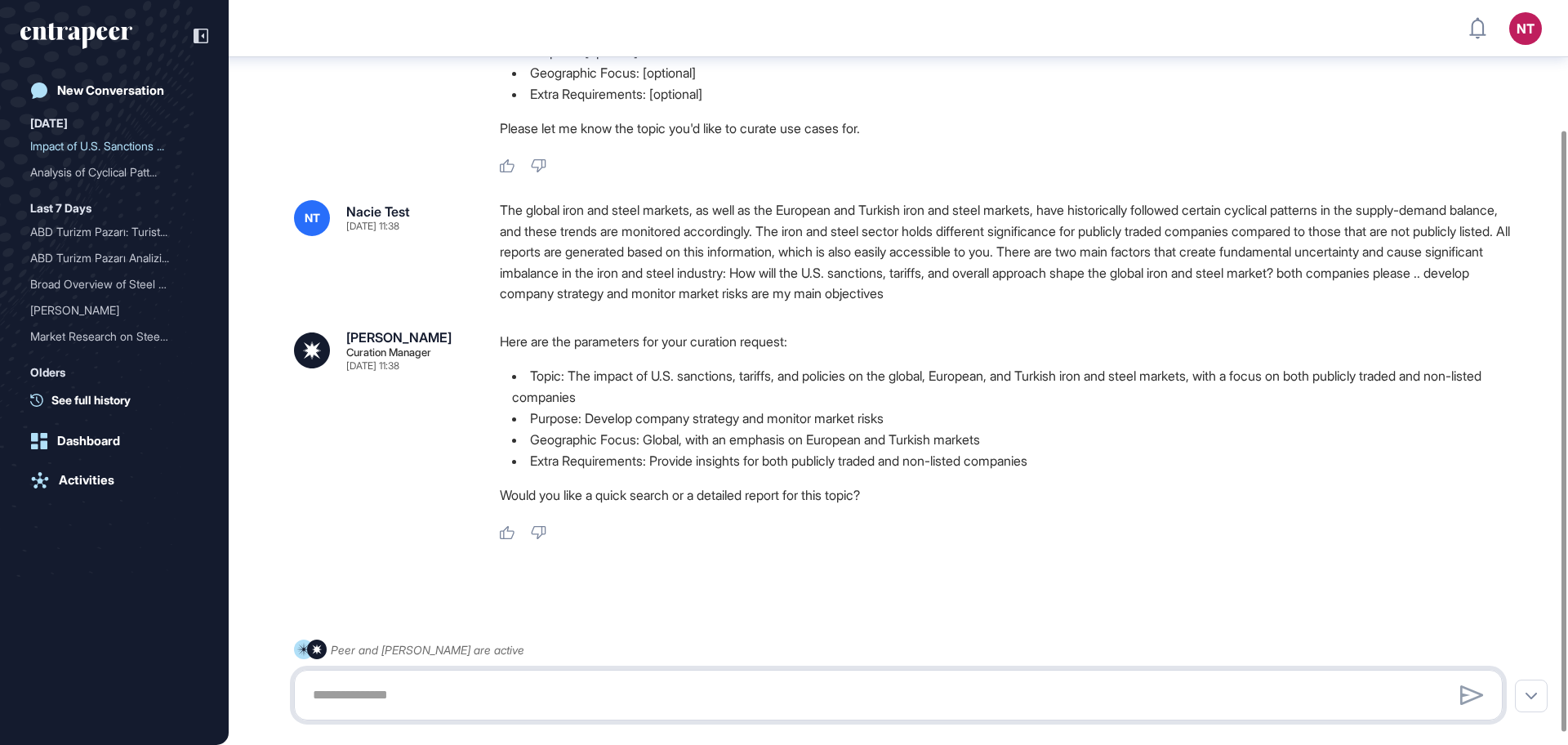 click at bounding box center (898, 695) 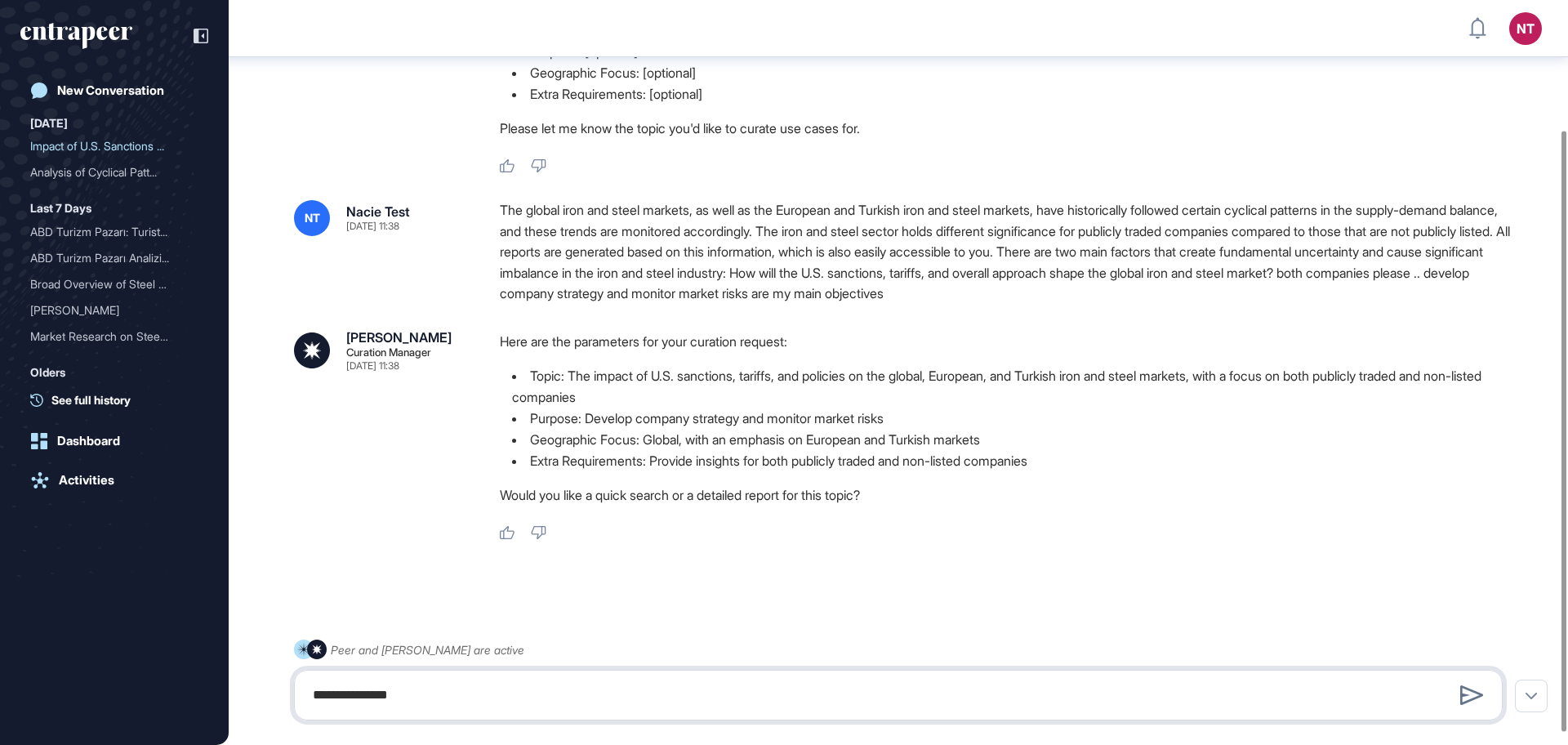 type on "**********" 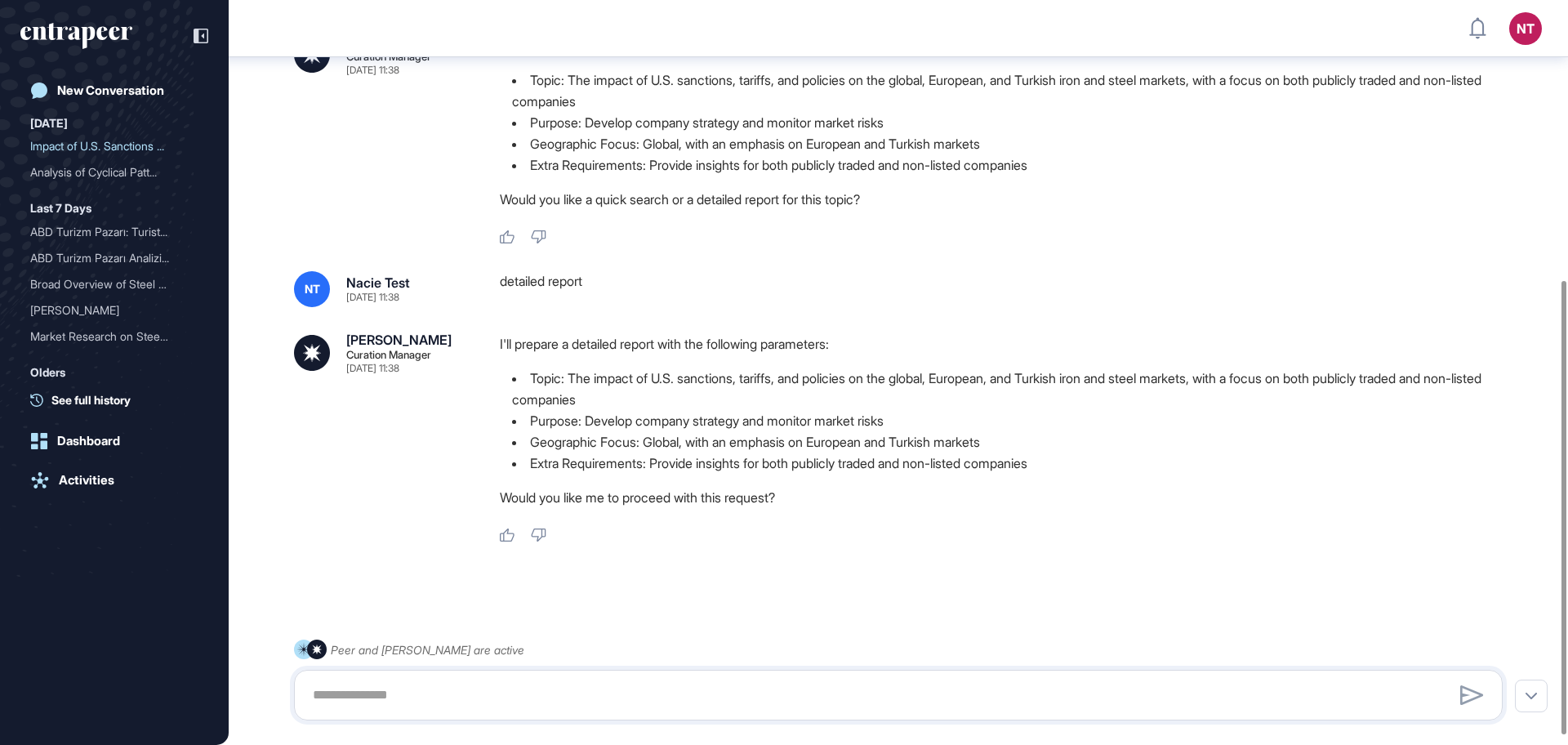 scroll, scrollTop: 458, scrollLeft: 0, axis: vertical 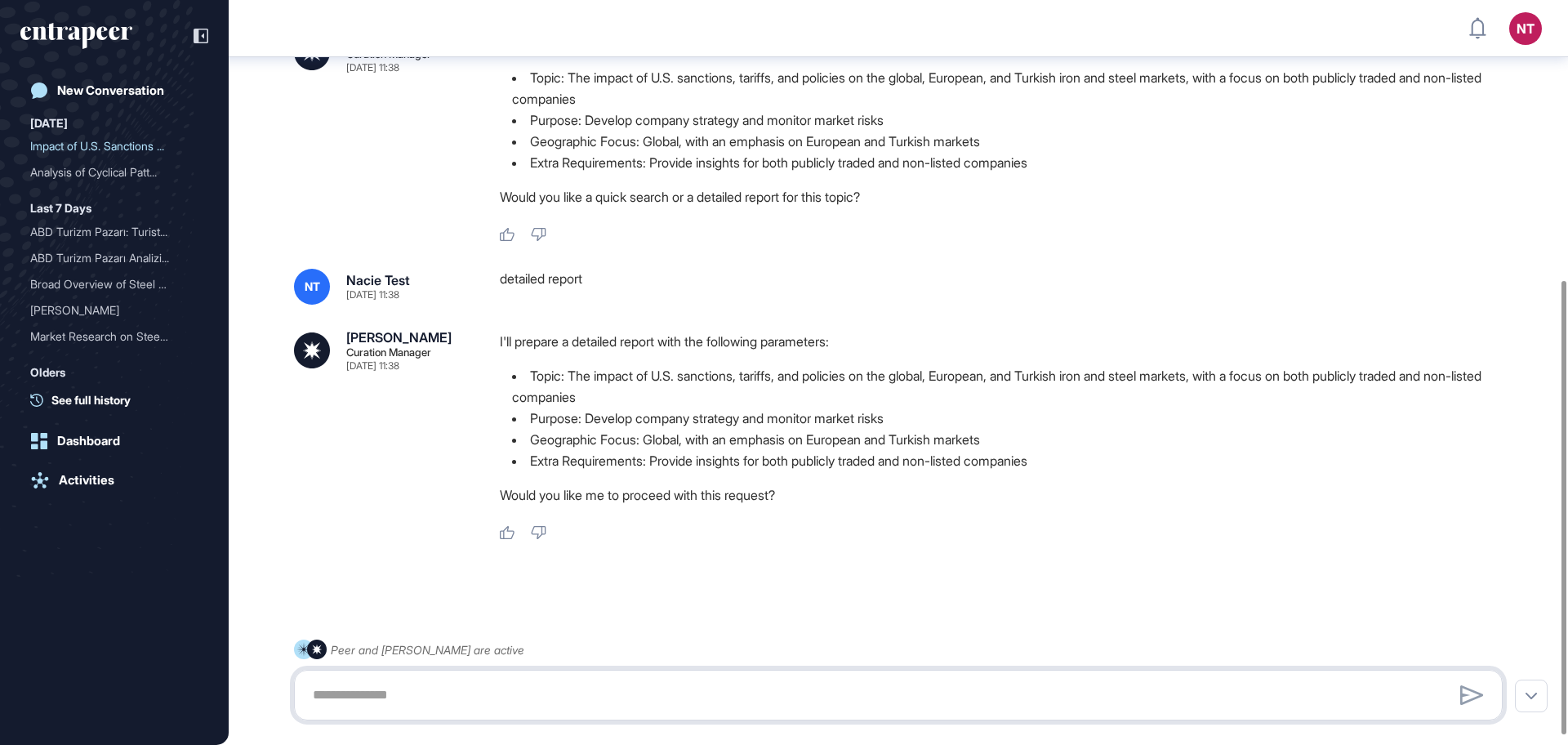 drag, startPoint x: 633, startPoint y: 702, endPoint x: 627, endPoint y: 728, distance: 26.68333 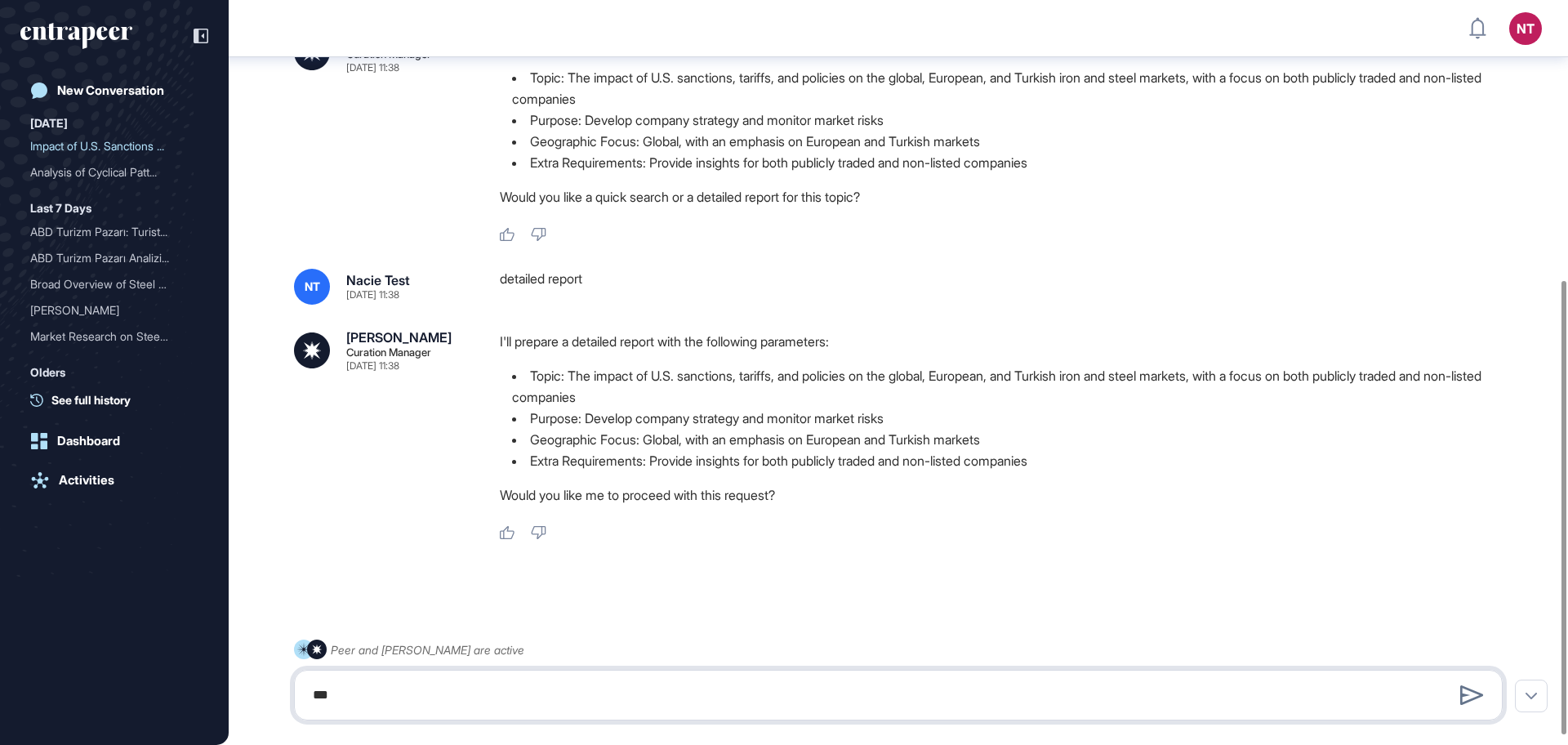 type on "***" 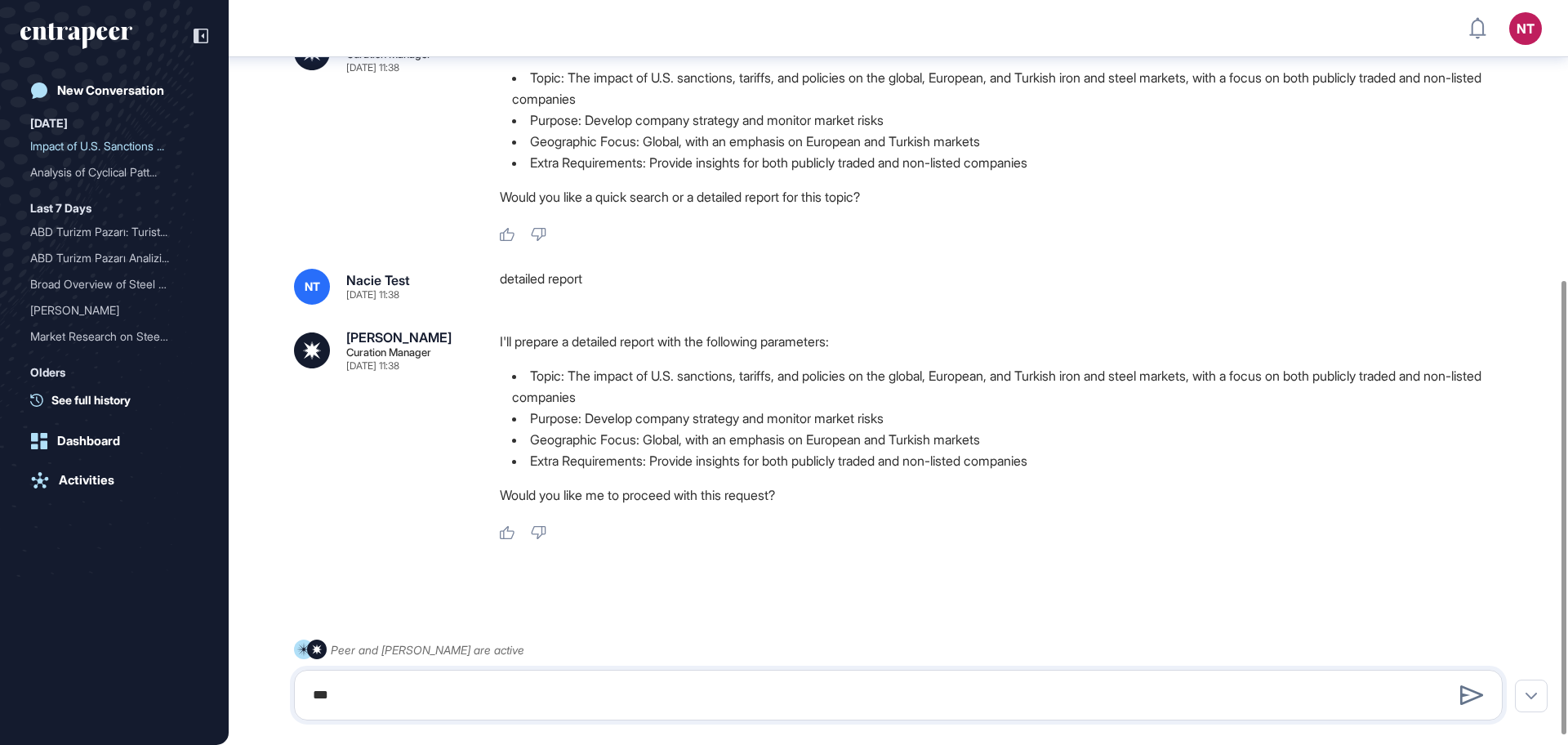 type 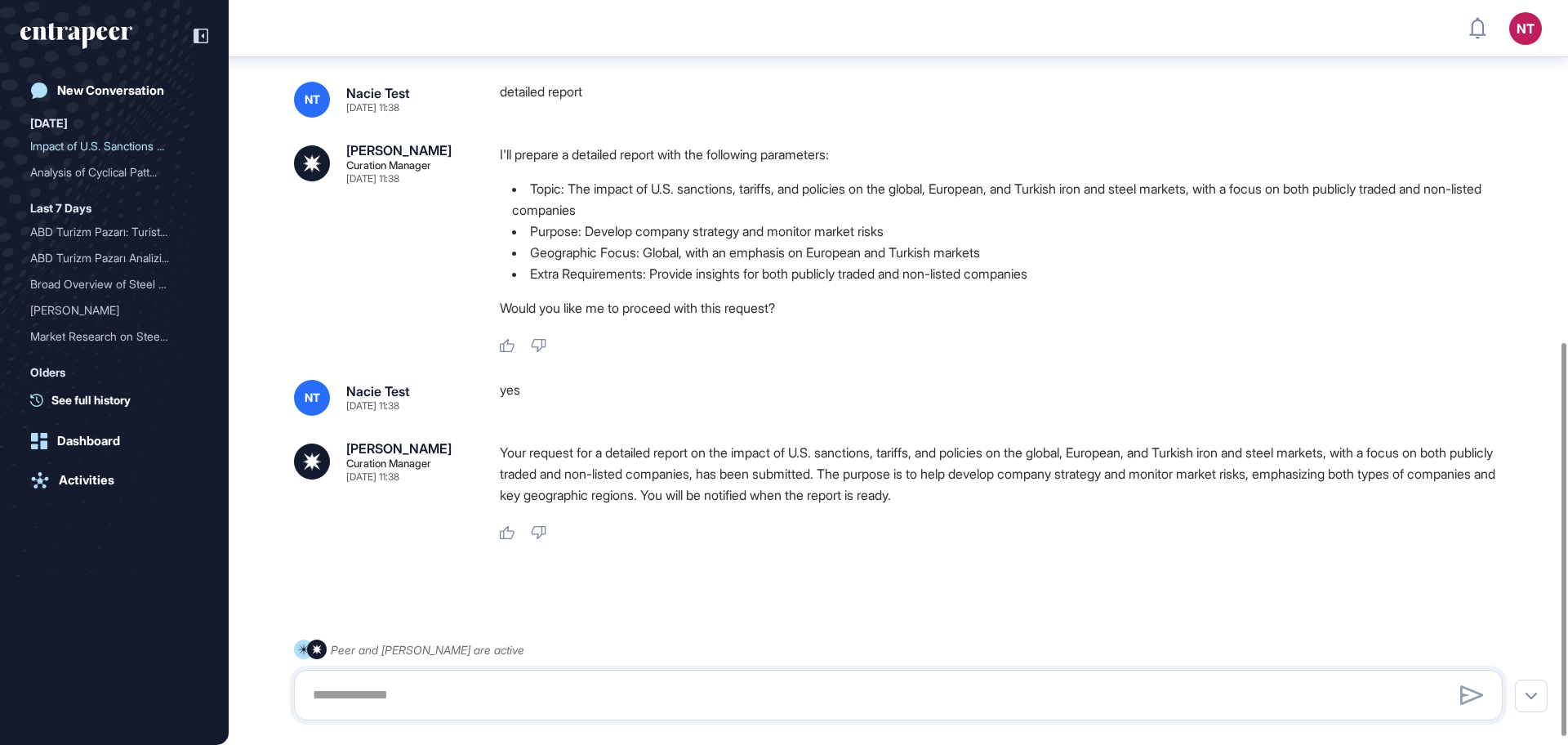 scroll, scrollTop: 646, scrollLeft: 0, axis: vertical 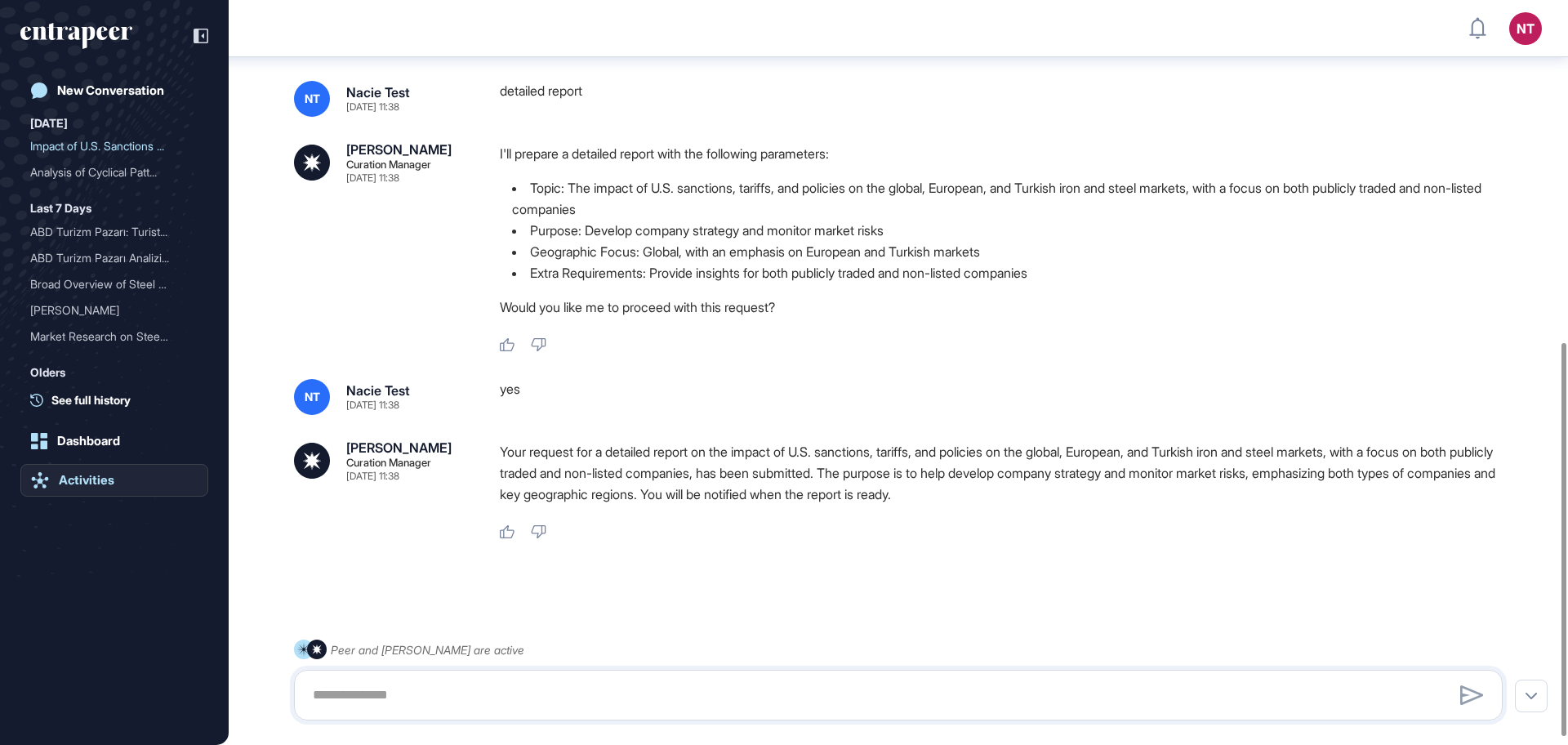 click on "Activities" at bounding box center [87, 480] 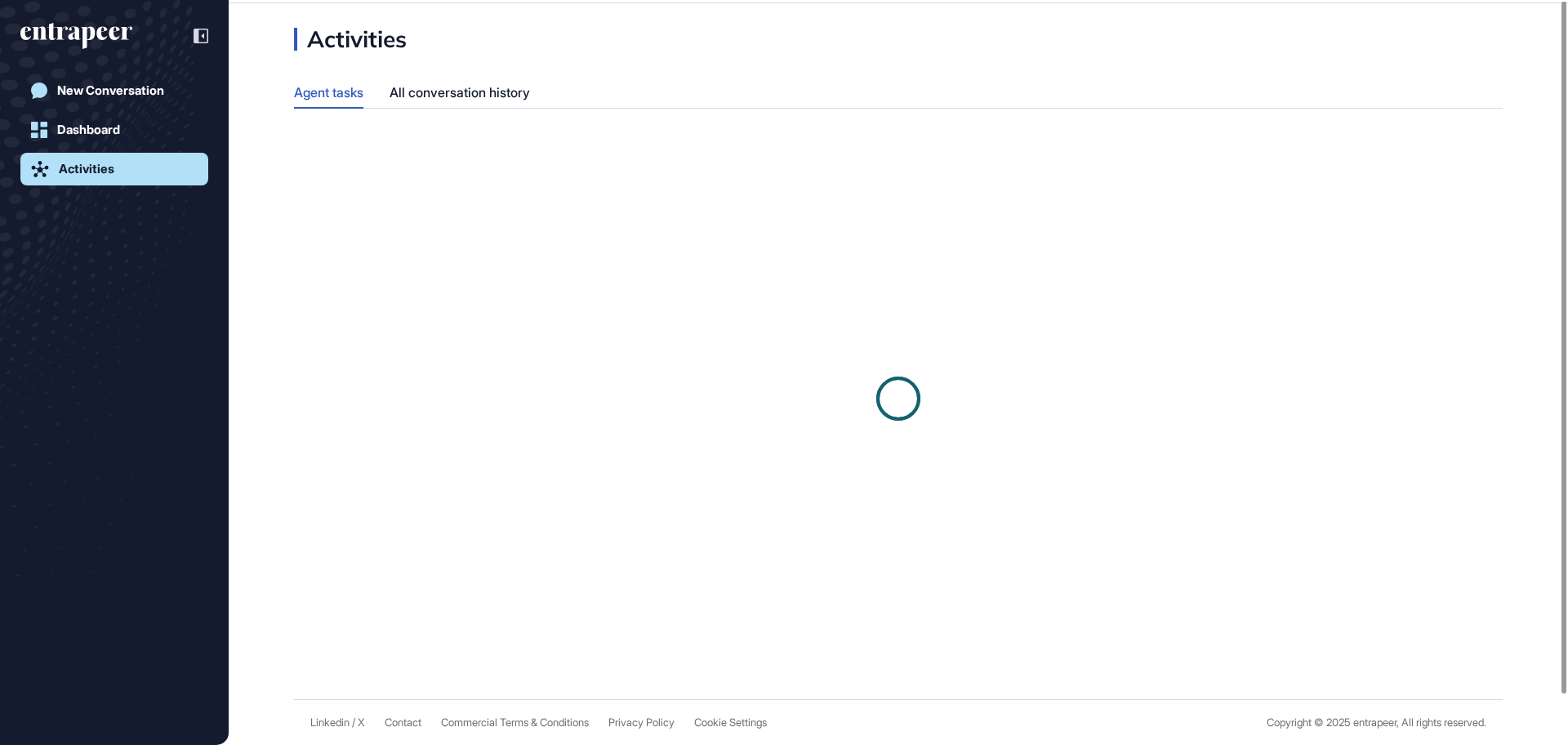 scroll, scrollTop: 0, scrollLeft: 0, axis: both 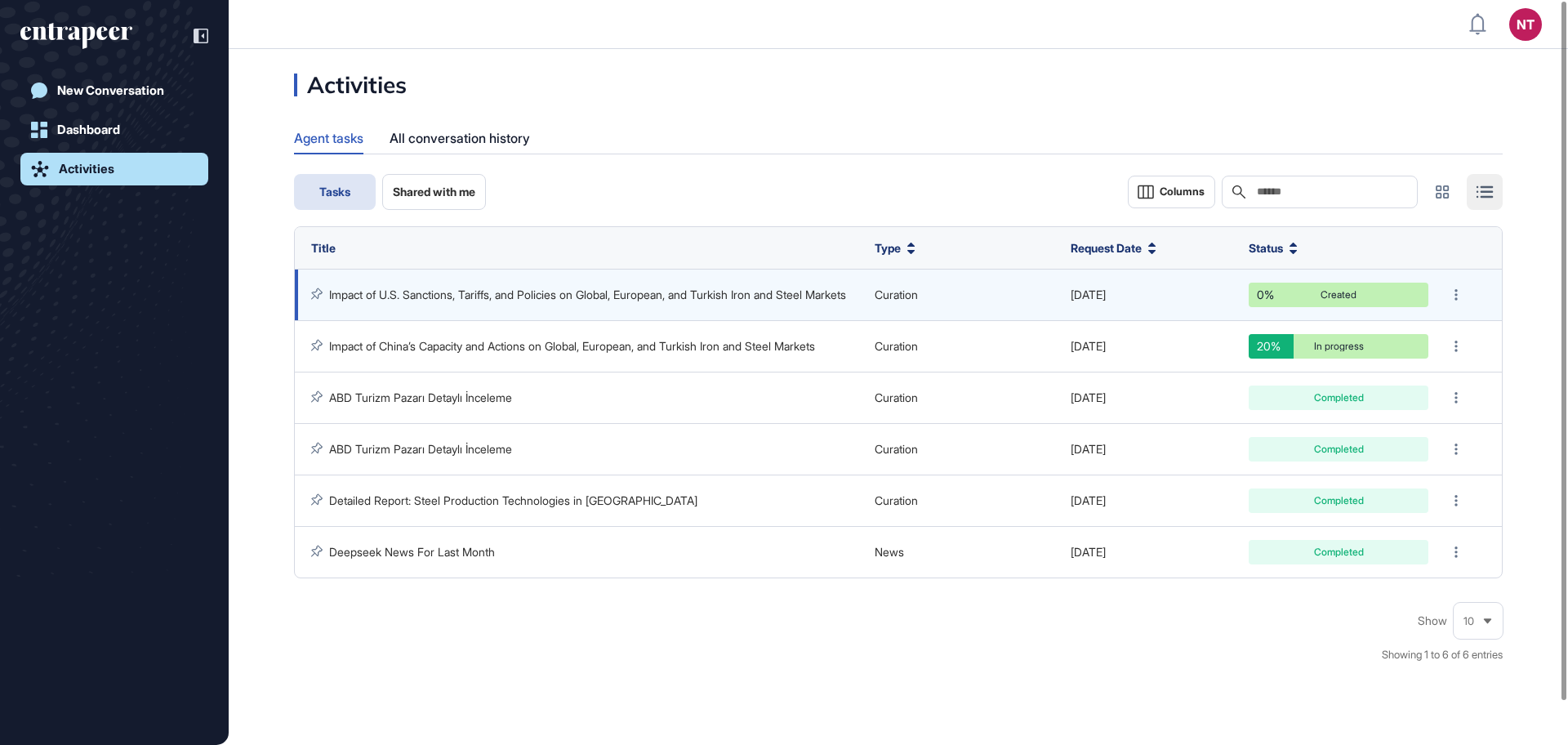 click on "Impact of U.S. Sanctions, Tariffs, and Policies on Global, European, and Turkish Iron and Steel Markets" at bounding box center [587, 294] 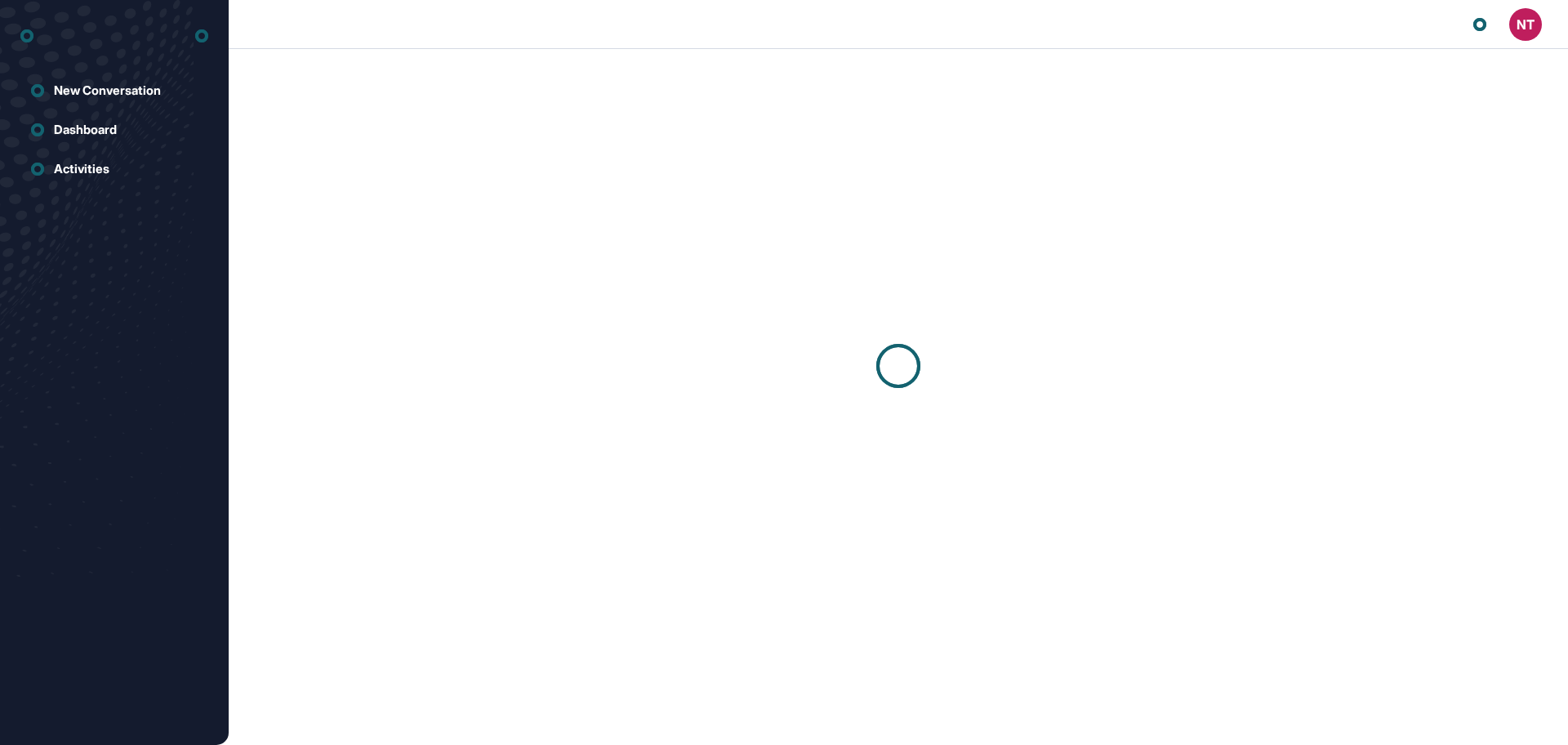 scroll, scrollTop: 0, scrollLeft: 0, axis: both 